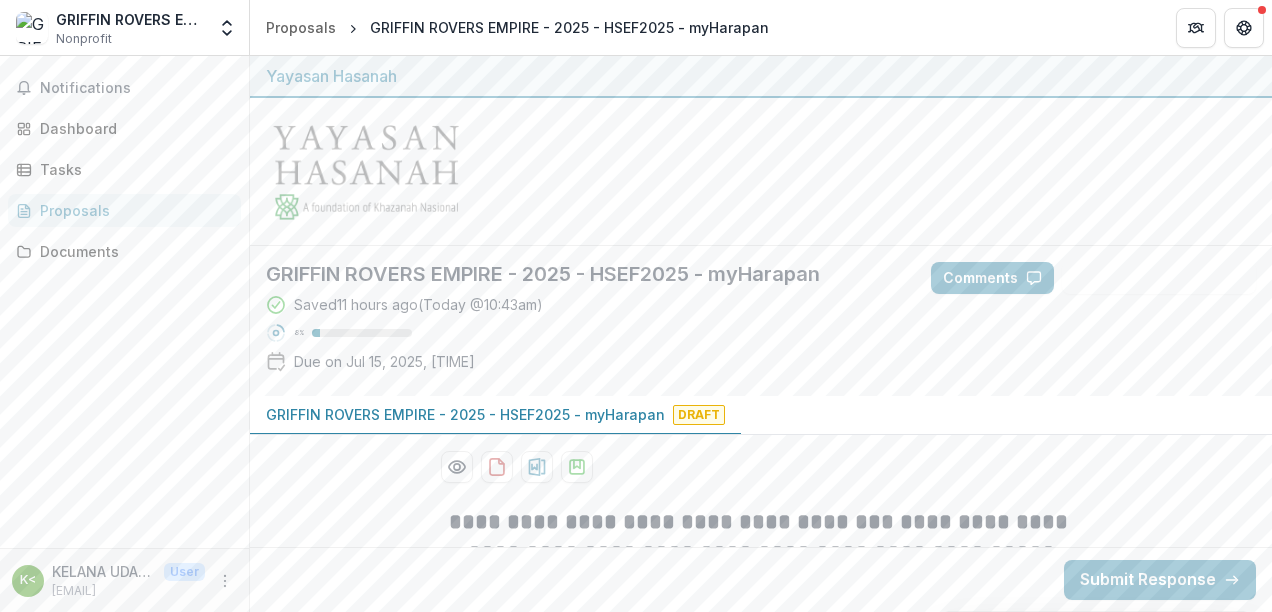 scroll, scrollTop: 0, scrollLeft: 0, axis: both 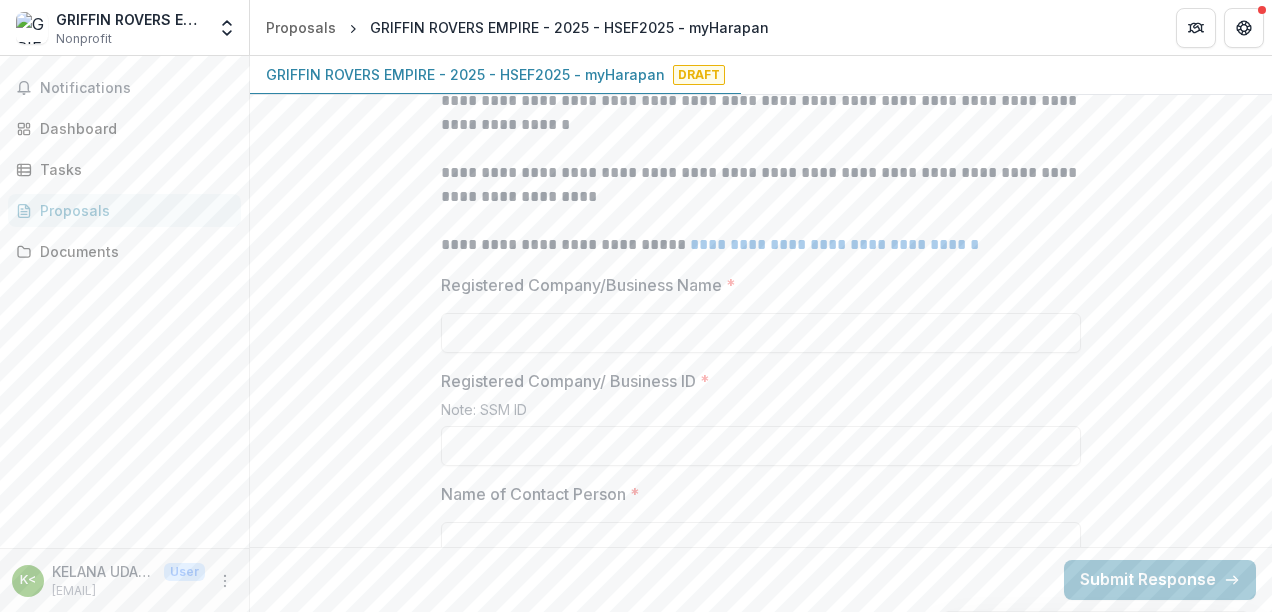 click on "**********" at bounding box center (761, 1889) 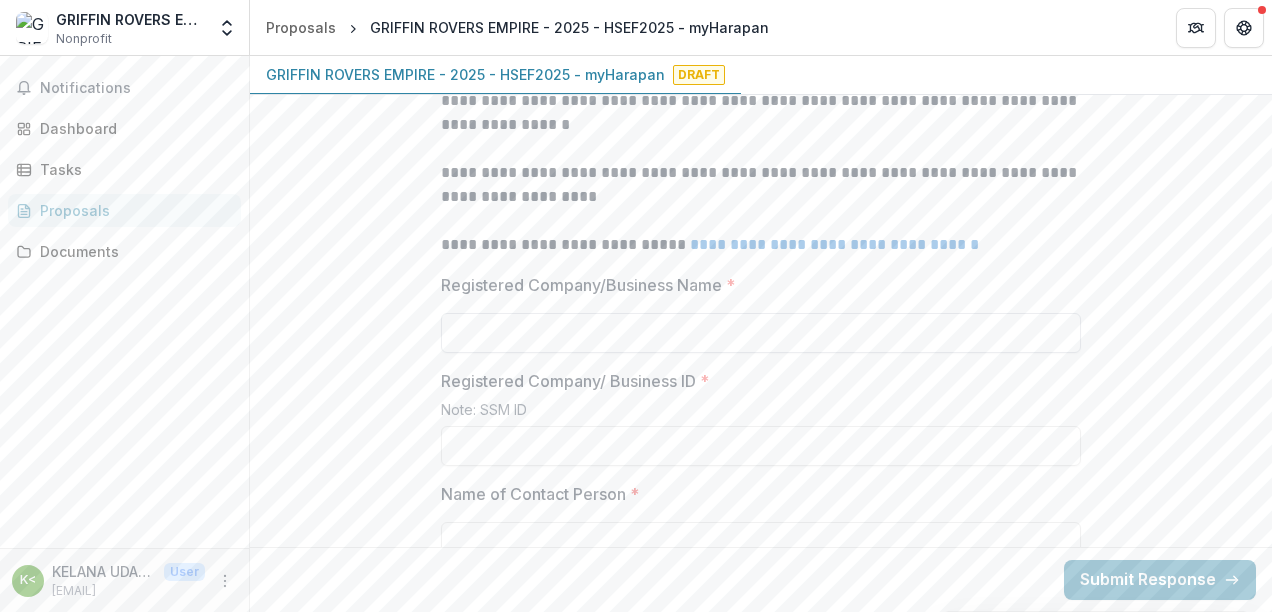 click on "Registered Company/Business Name *" at bounding box center (761, 333) 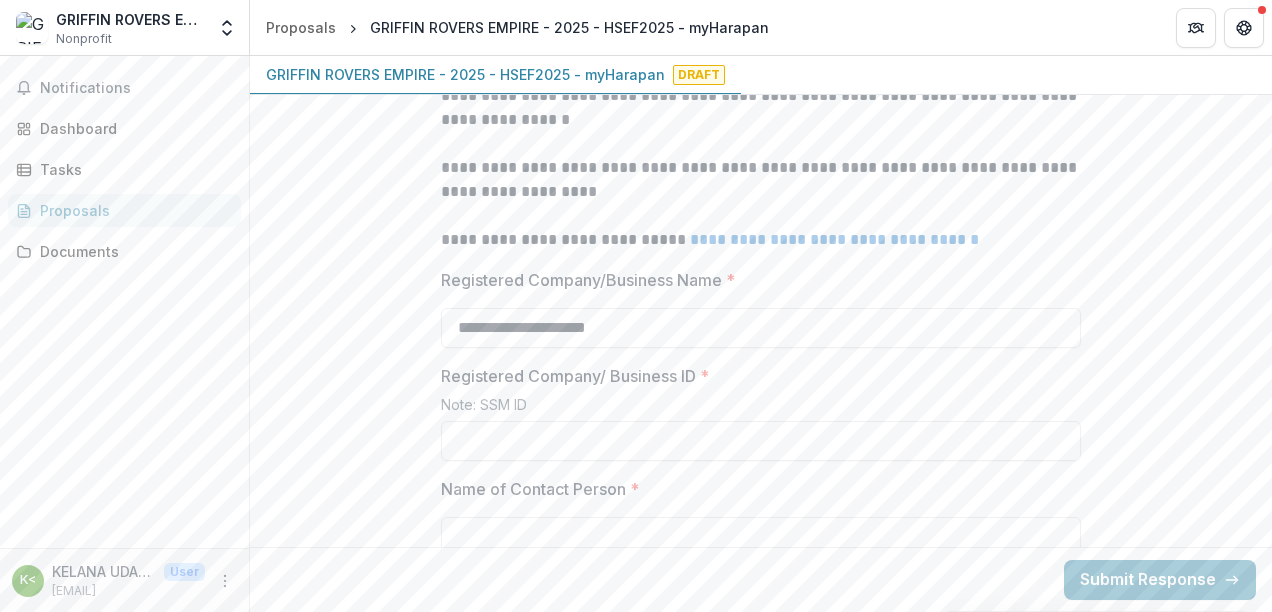 scroll, scrollTop: 636, scrollLeft: 0, axis: vertical 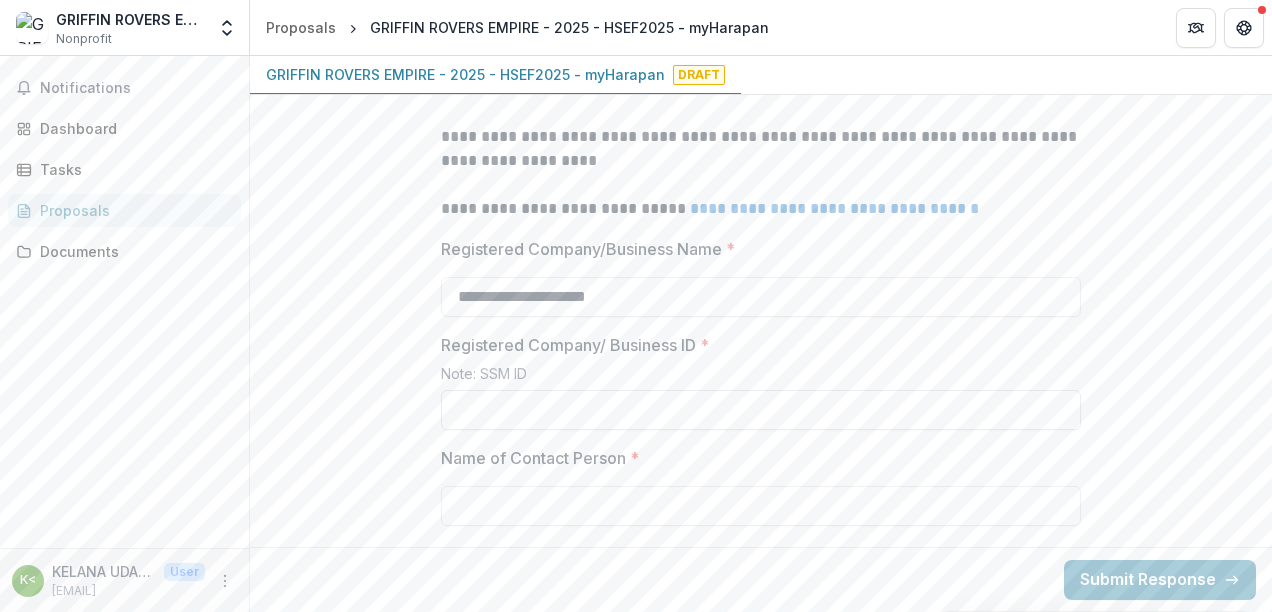 type on "**********" 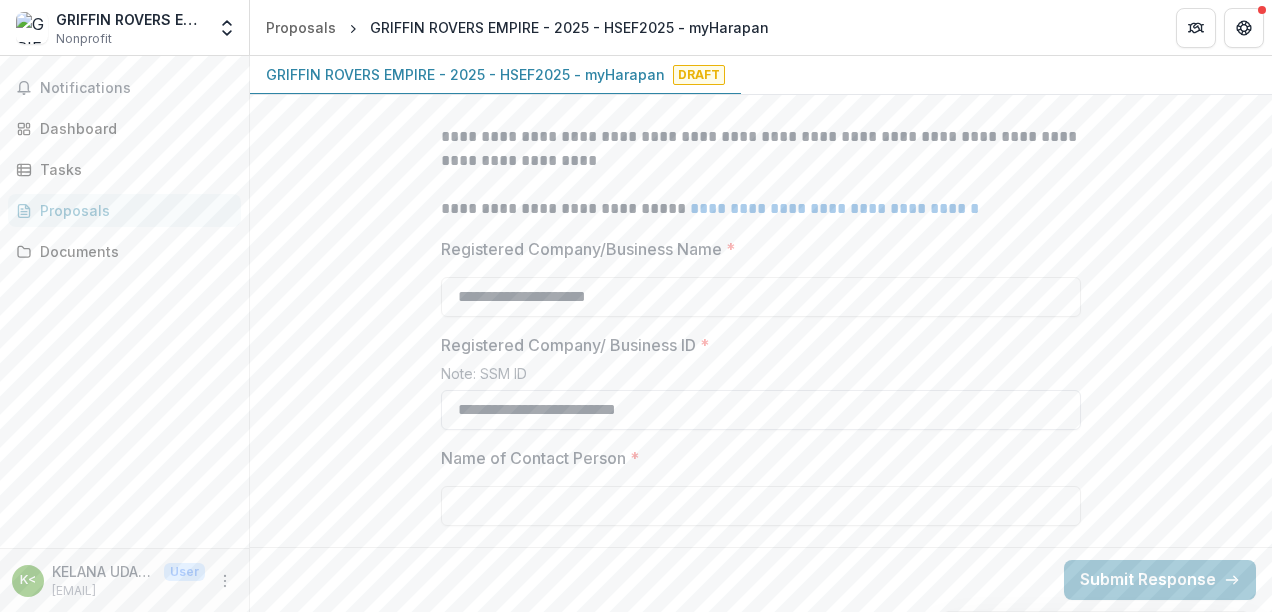 scroll, scrollTop: 736, scrollLeft: 0, axis: vertical 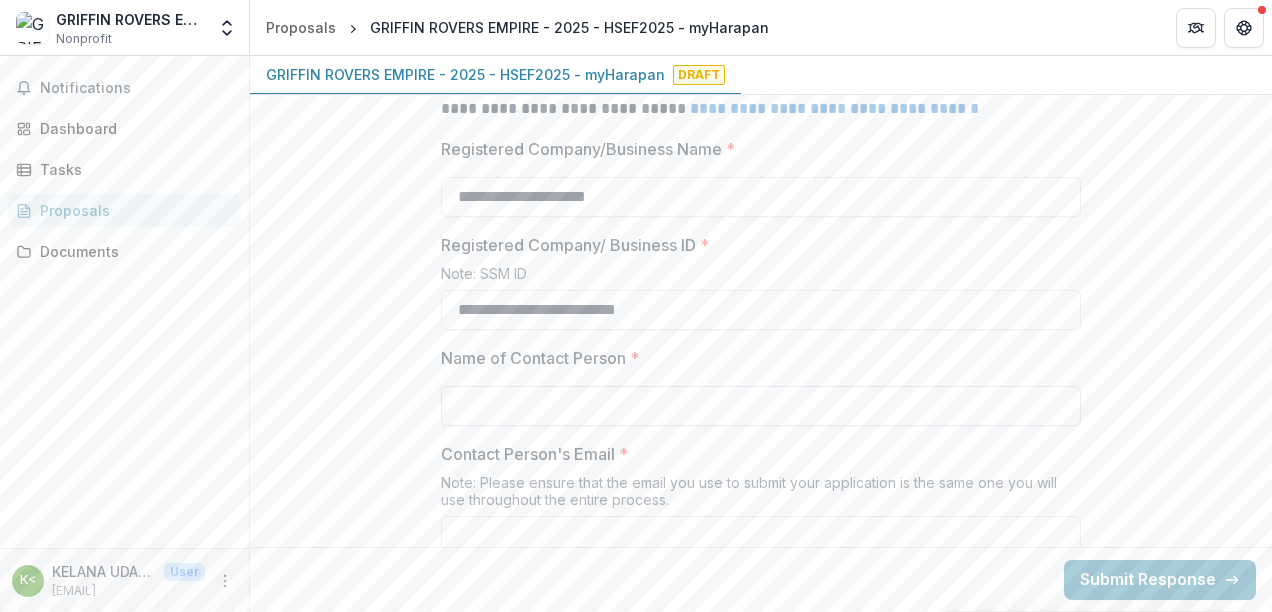 type on "**********" 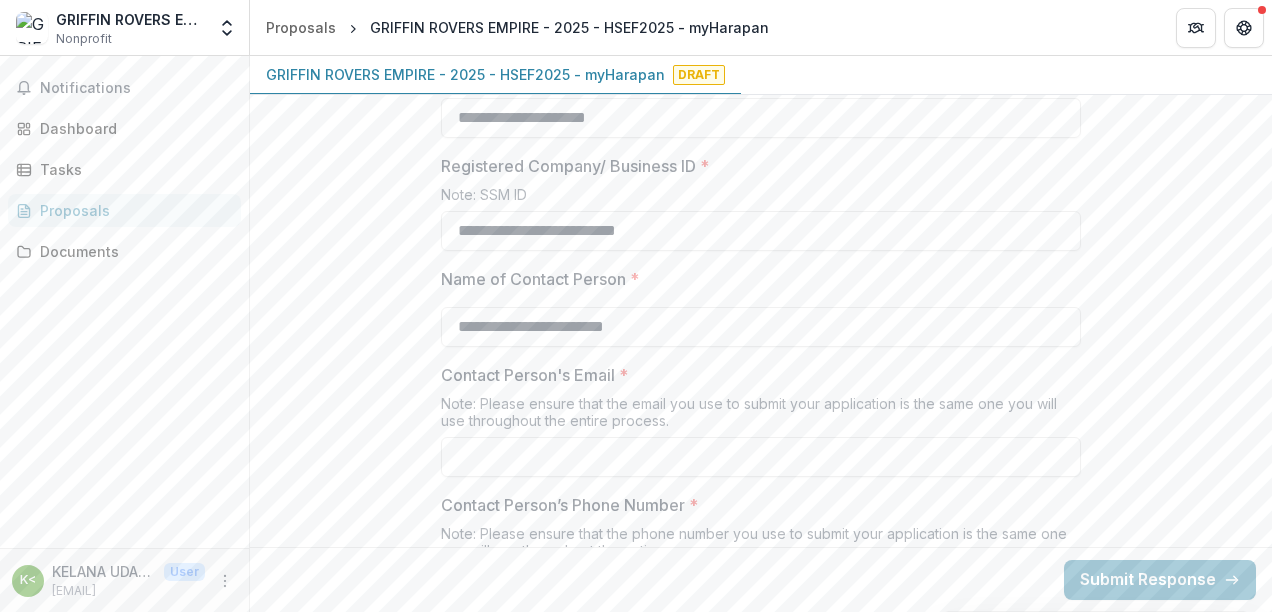 scroll, scrollTop: 1036, scrollLeft: 0, axis: vertical 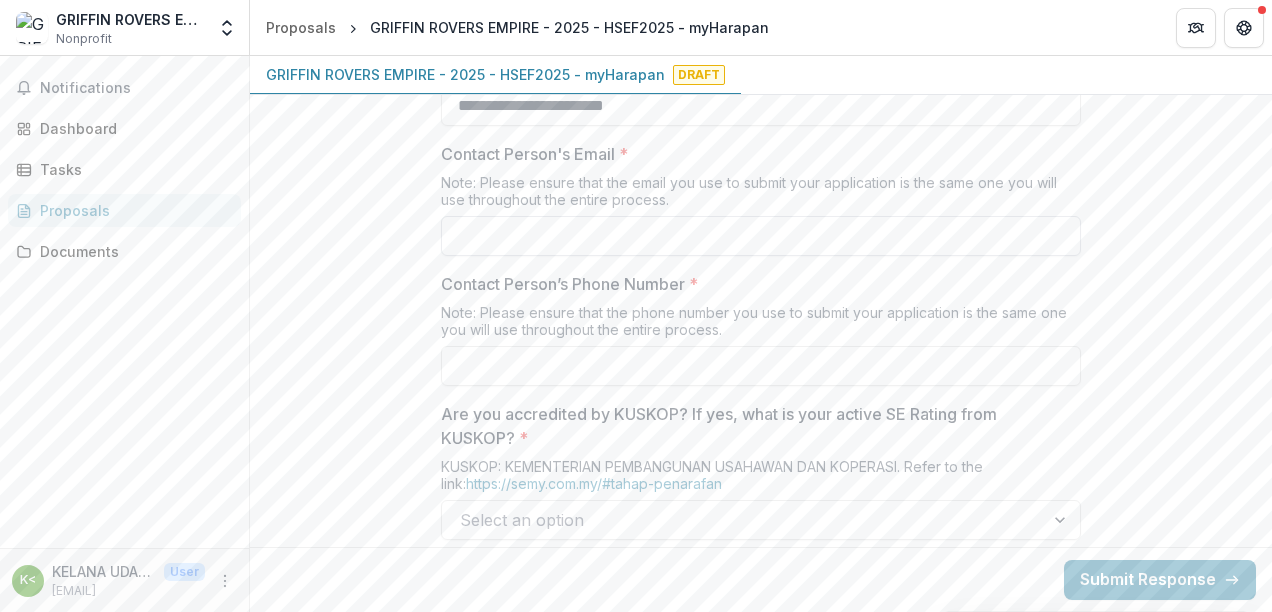 type on "**********" 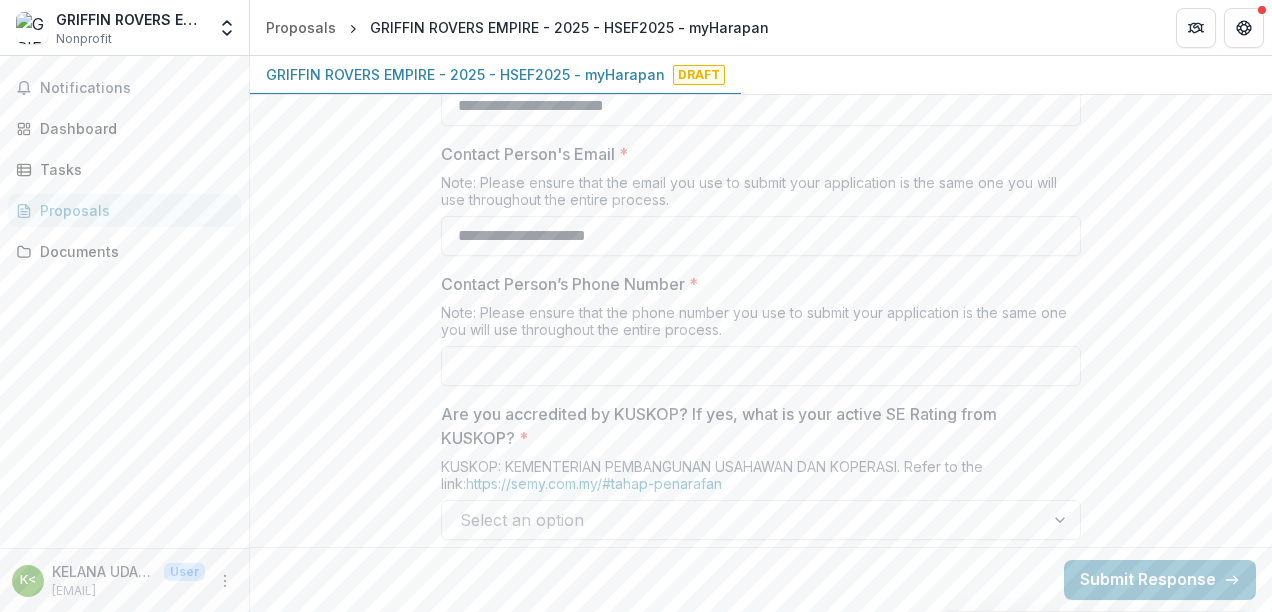 type on "**********" 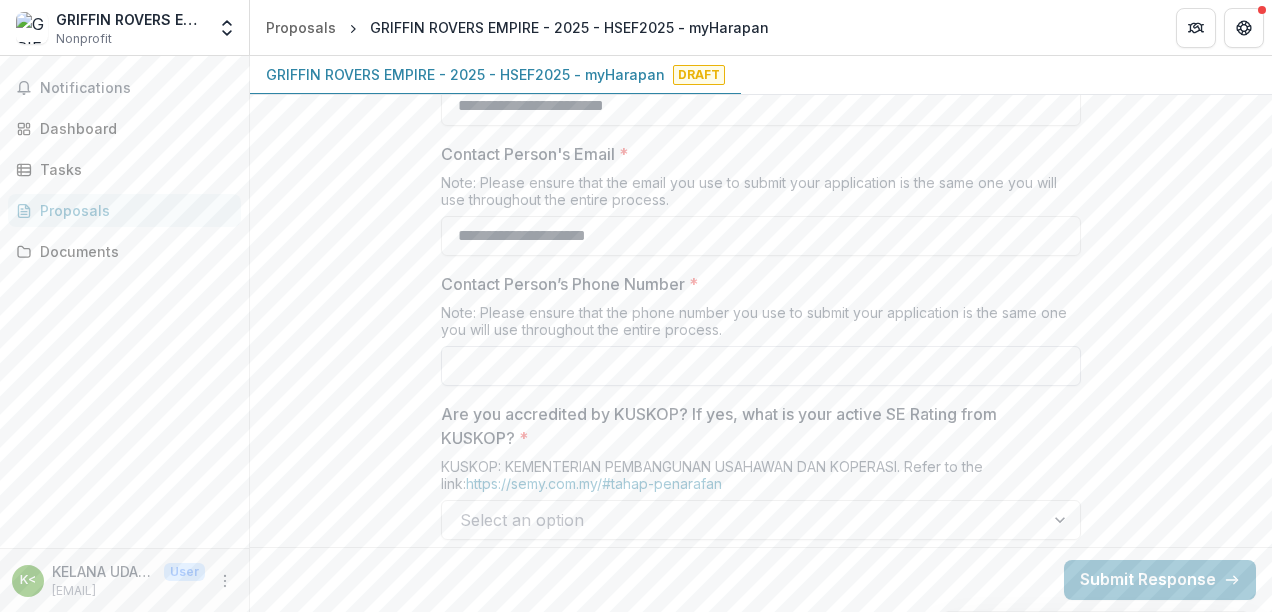 click on "Contact Person’s Phone Number *" at bounding box center [761, 366] 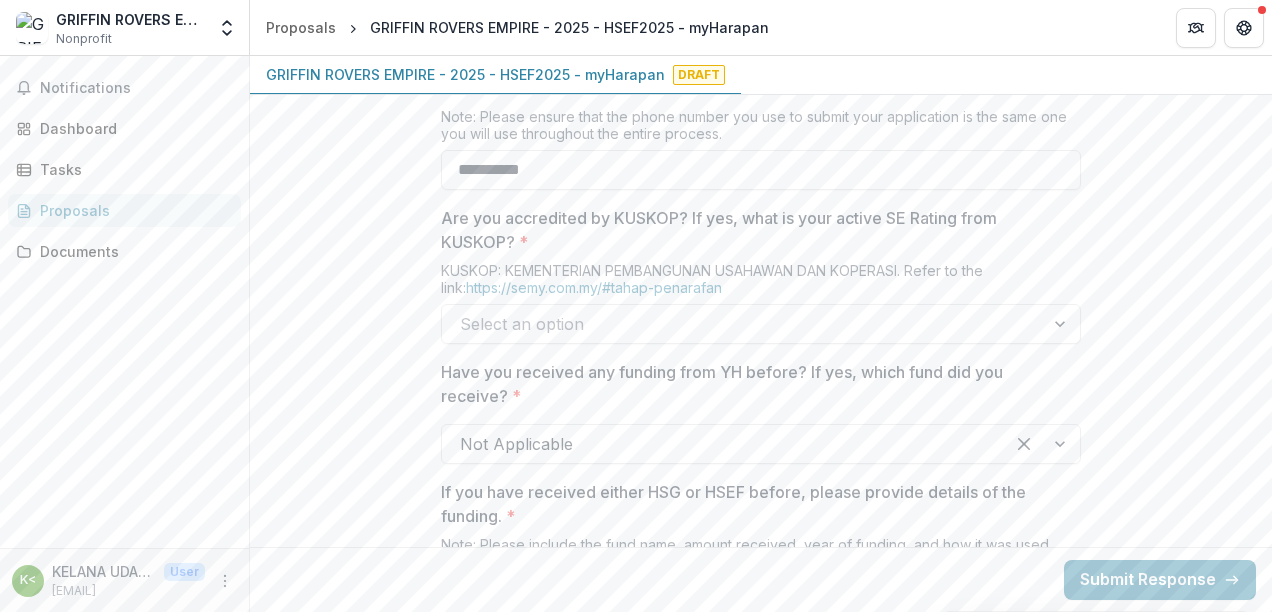 scroll, scrollTop: 1236, scrollLeft: 0, axis: vertical 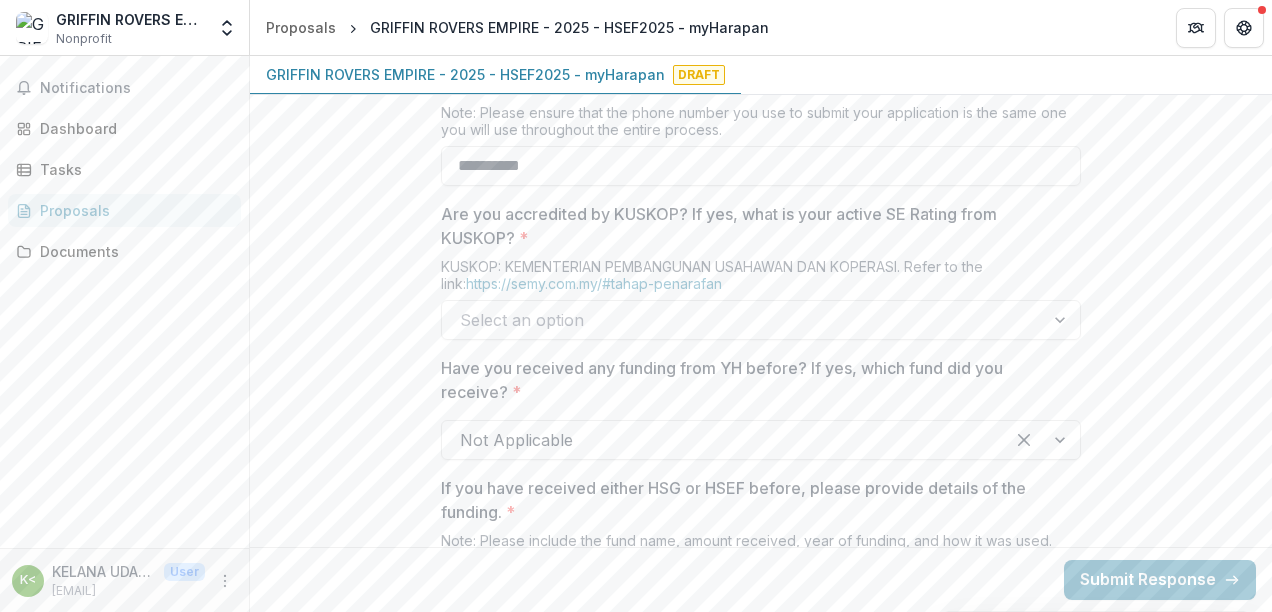 type on "**********" 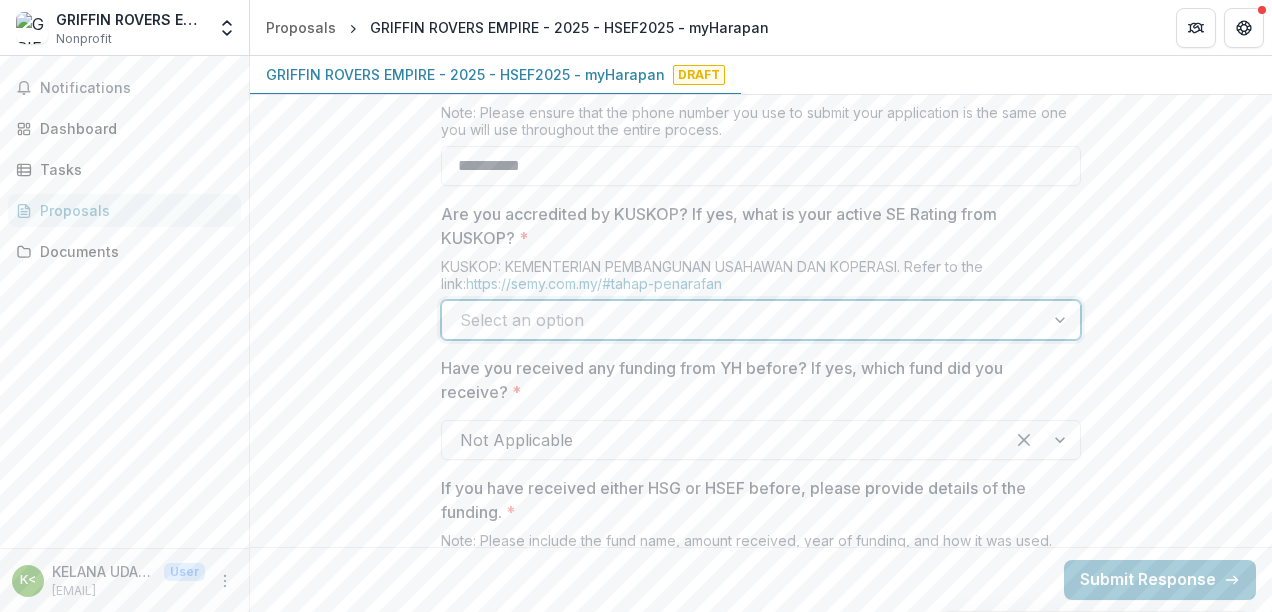 click on "No" at bounding box center (636, 696) 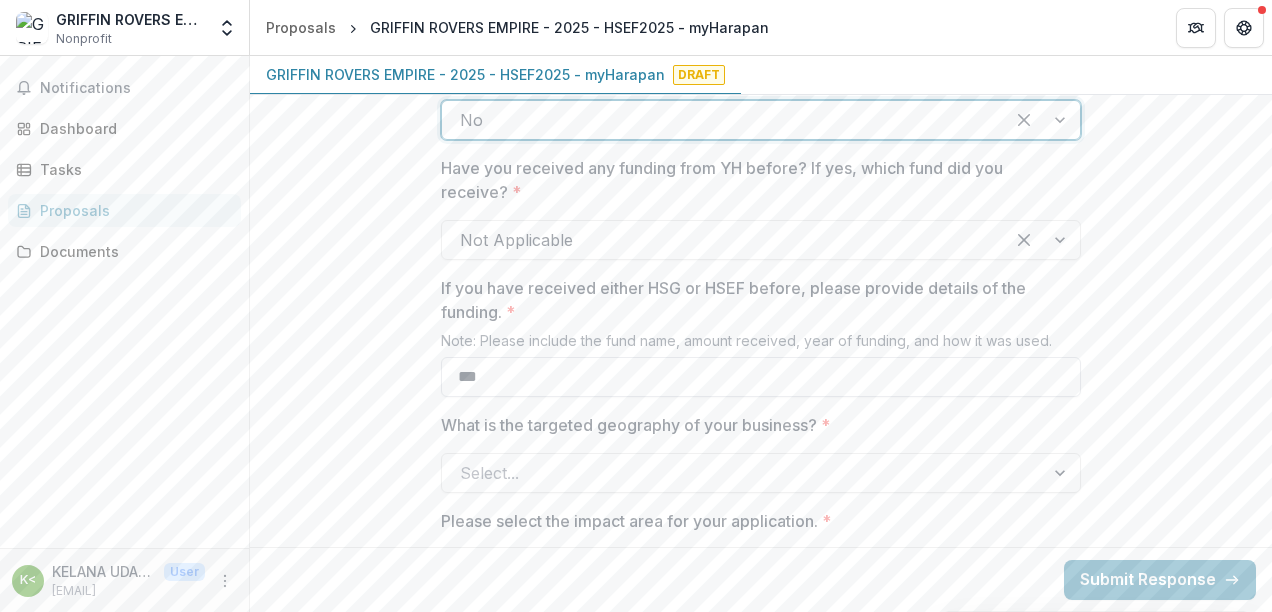 scroll, scrollTop: 1636, scrollLeft: 0, axis: vertical 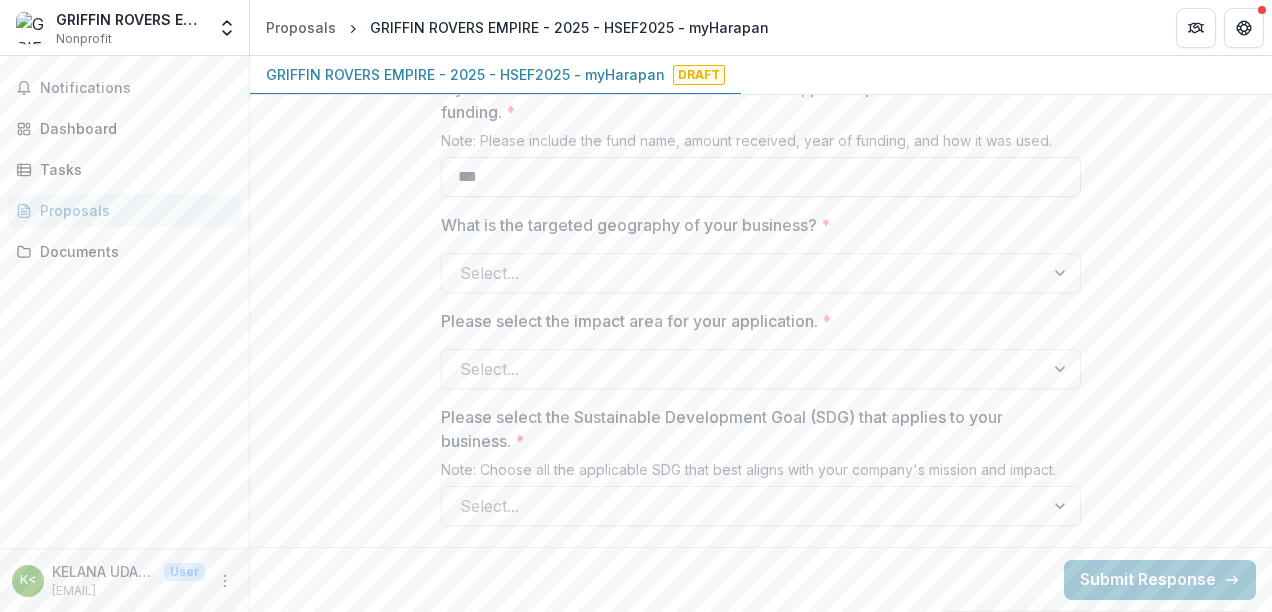 click on "***" at bounding box center (761, 177) 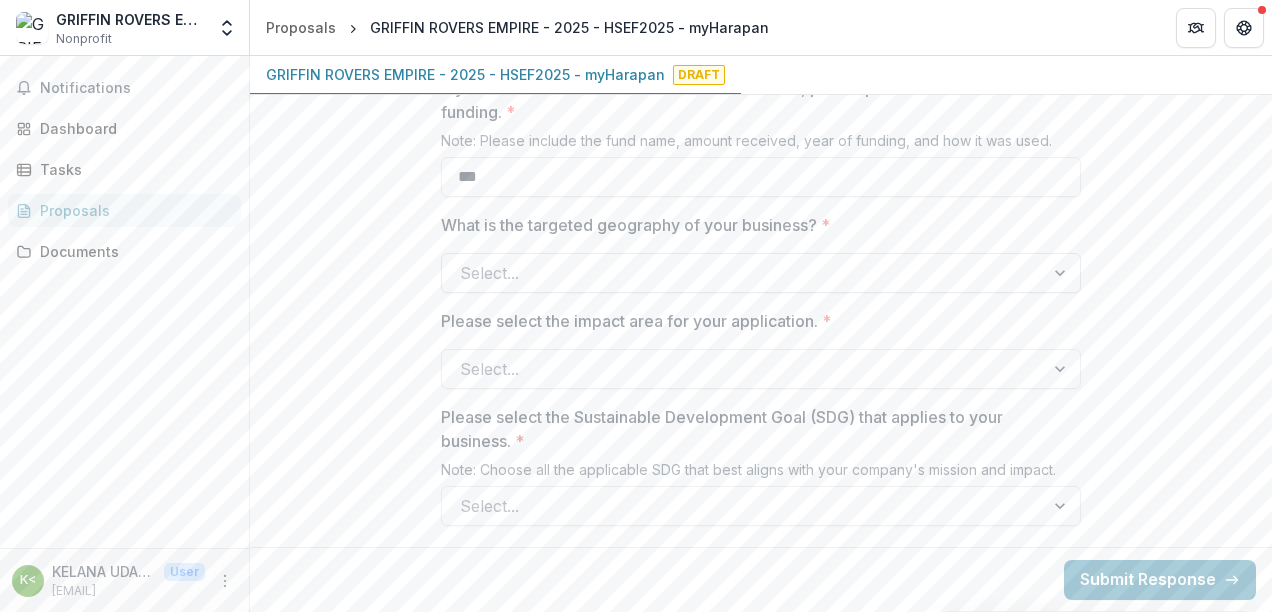 type on "***" 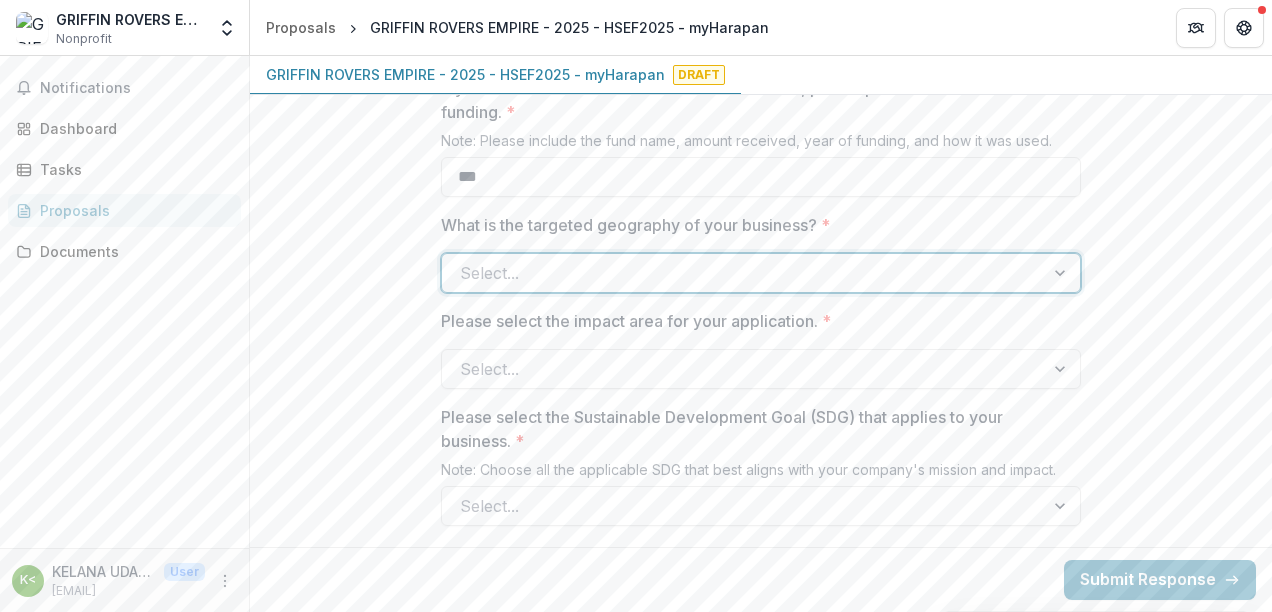 click on "[STATE]" at bounding box center (636, 744) 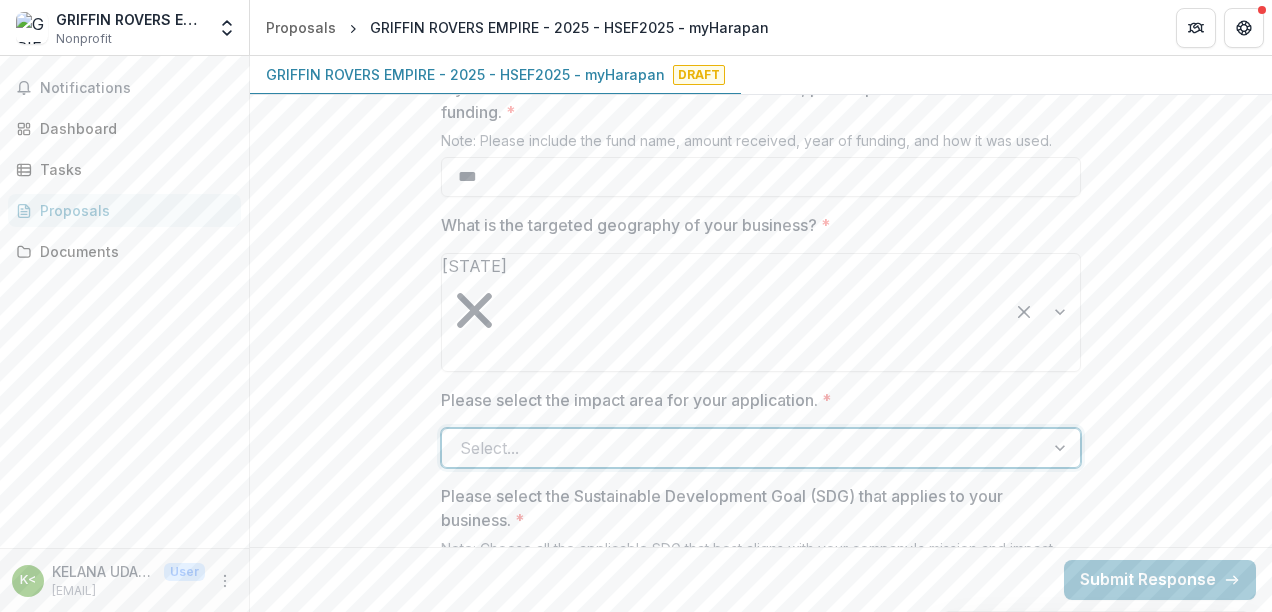 click at bounding box center (743, 448) 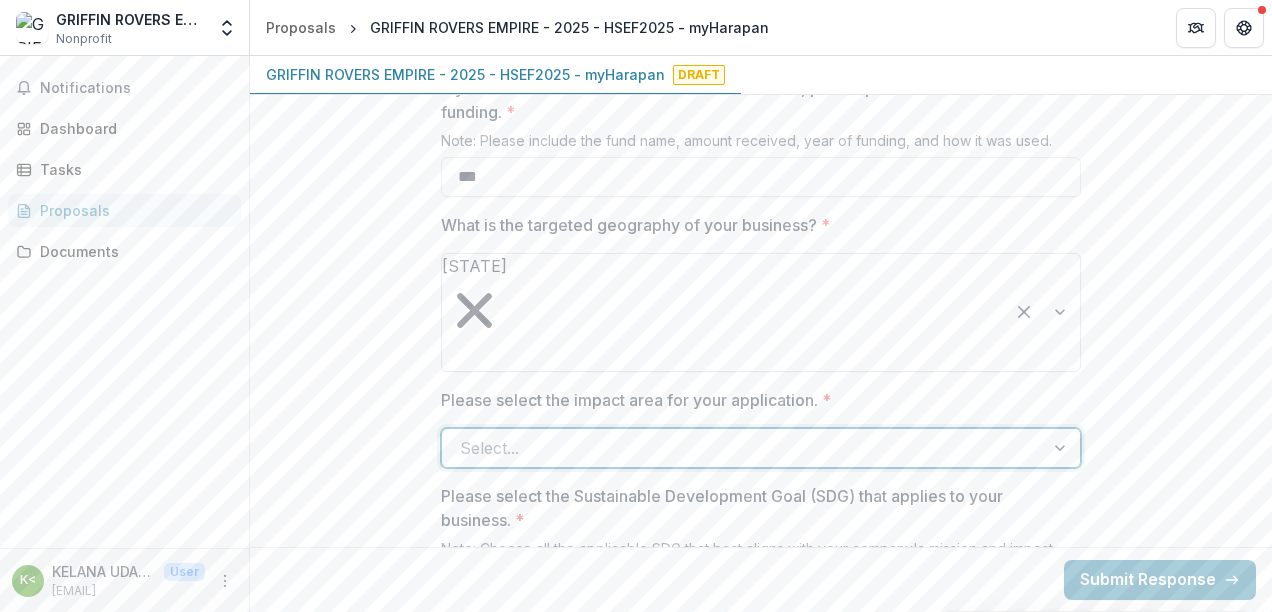 click at bounding box center [446, 357] 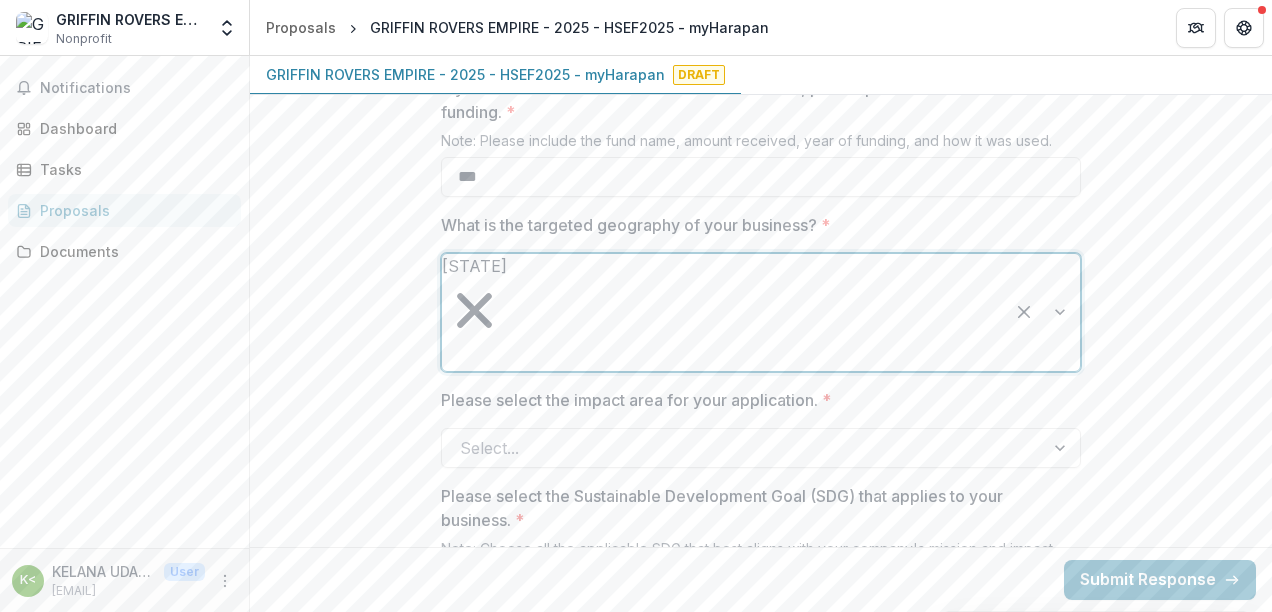 scroll, scrollTop: 261, scrollLeft: 0, axis: vertical 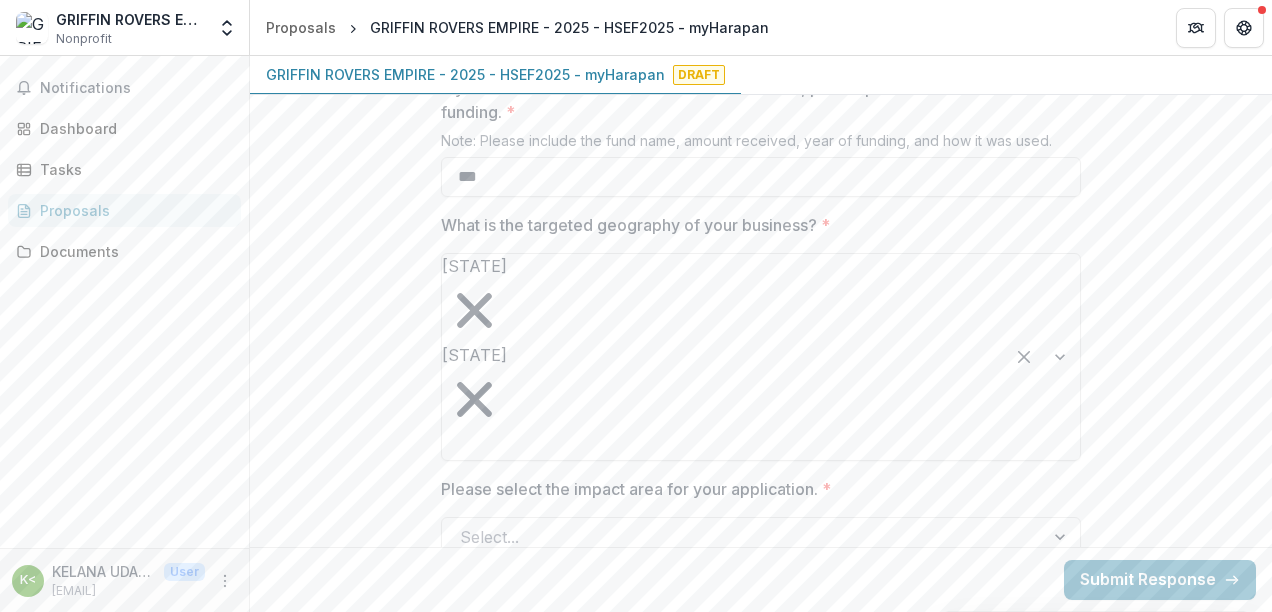 click on "Please select the Sustainable Development Goal (SDG) that applies to your business. *" at bounding box center [755, 597] 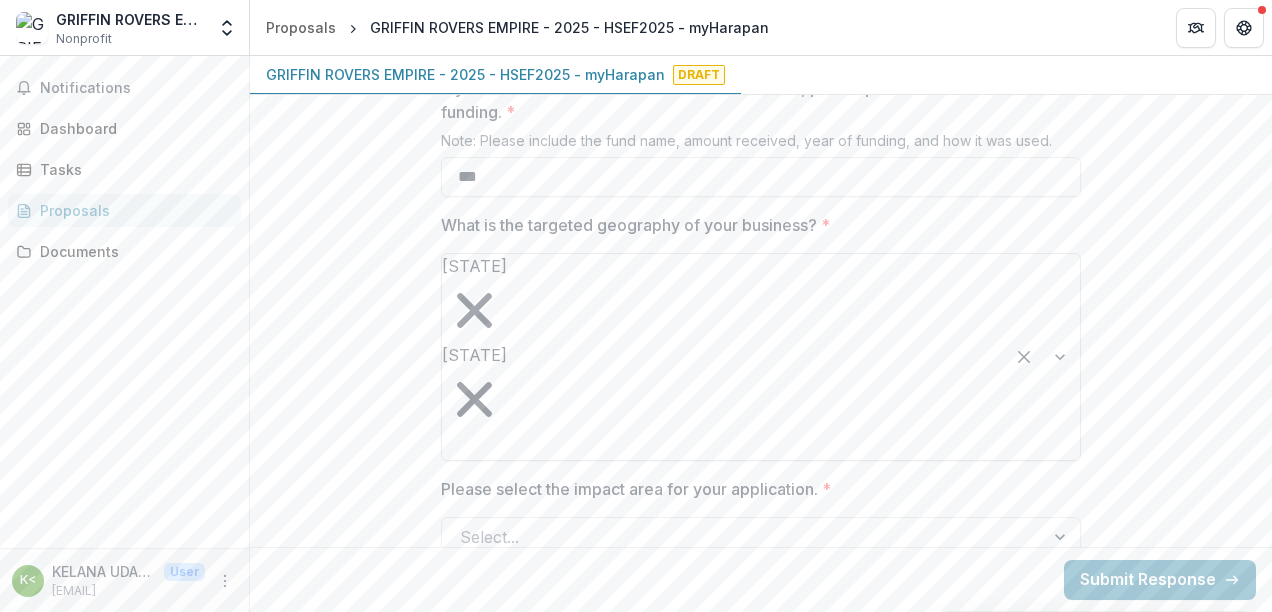 drag, startPoint x: 444, startPoint y: 422, endPoint x: 637, endPoint y: 266, distance: 248.16325 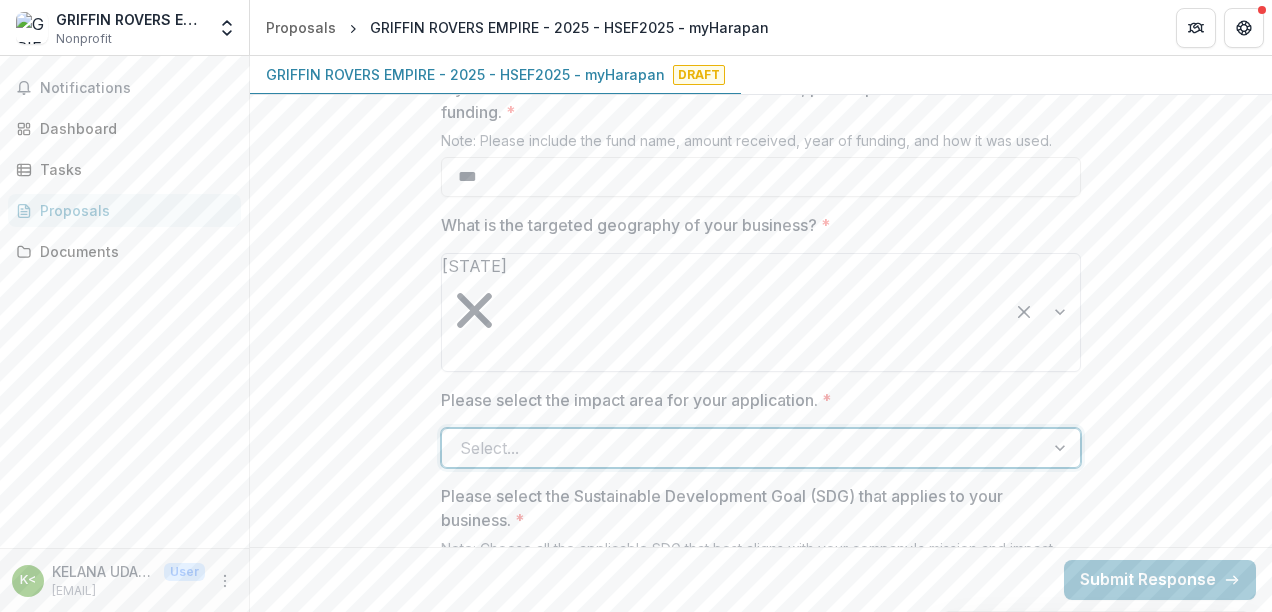click at bounding box center [743, 448] 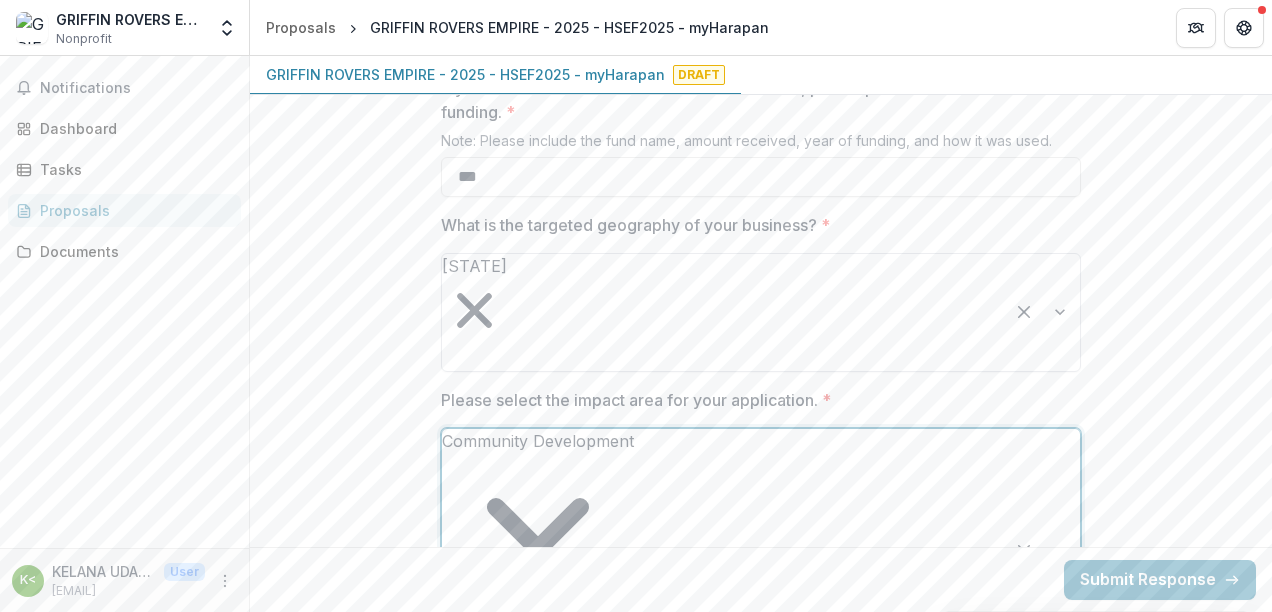 click at bounding box center (446, 659) 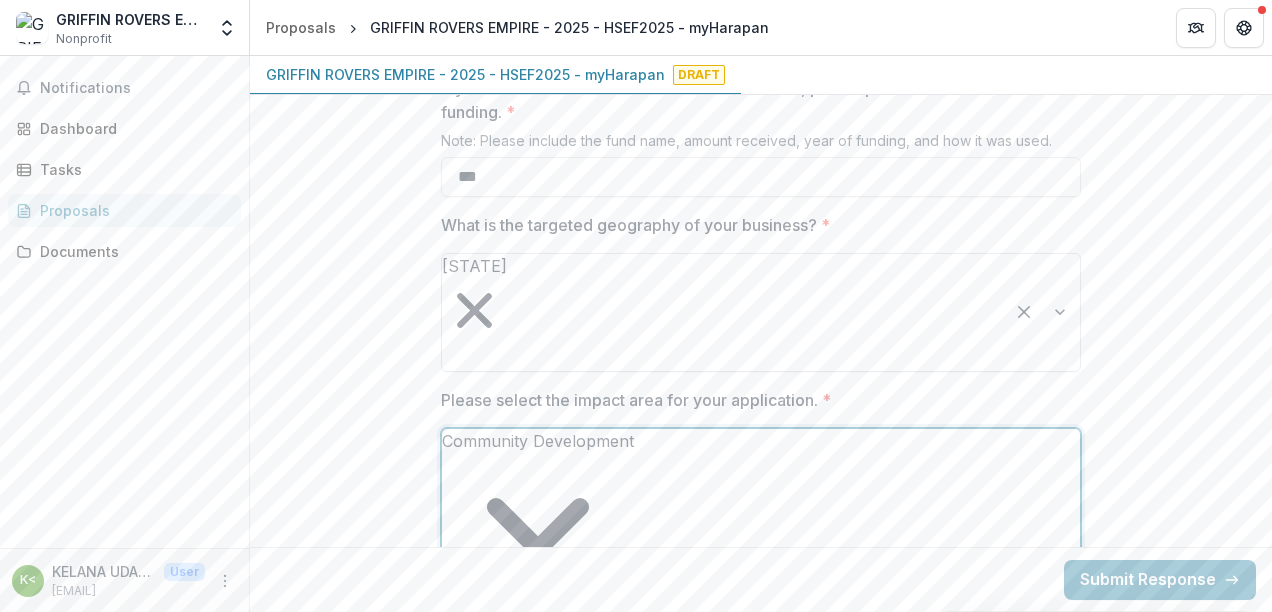 click at bounding box center [446, 875] 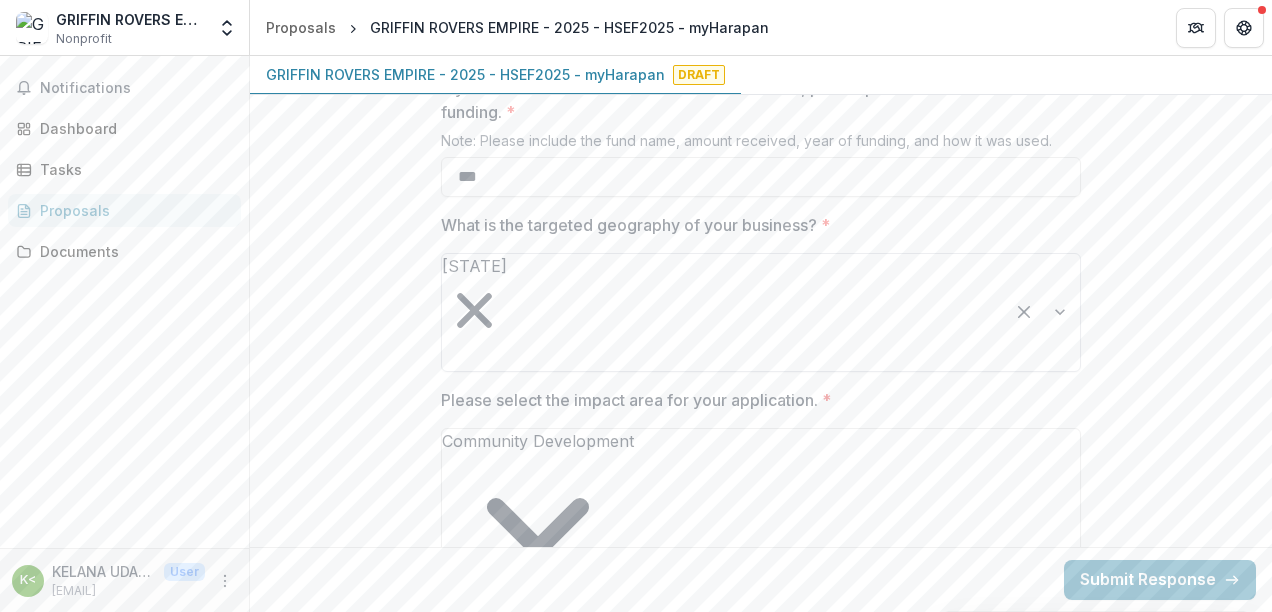 scroll, scrollTop: 1736, scrollLeft: 0, axis: vertical 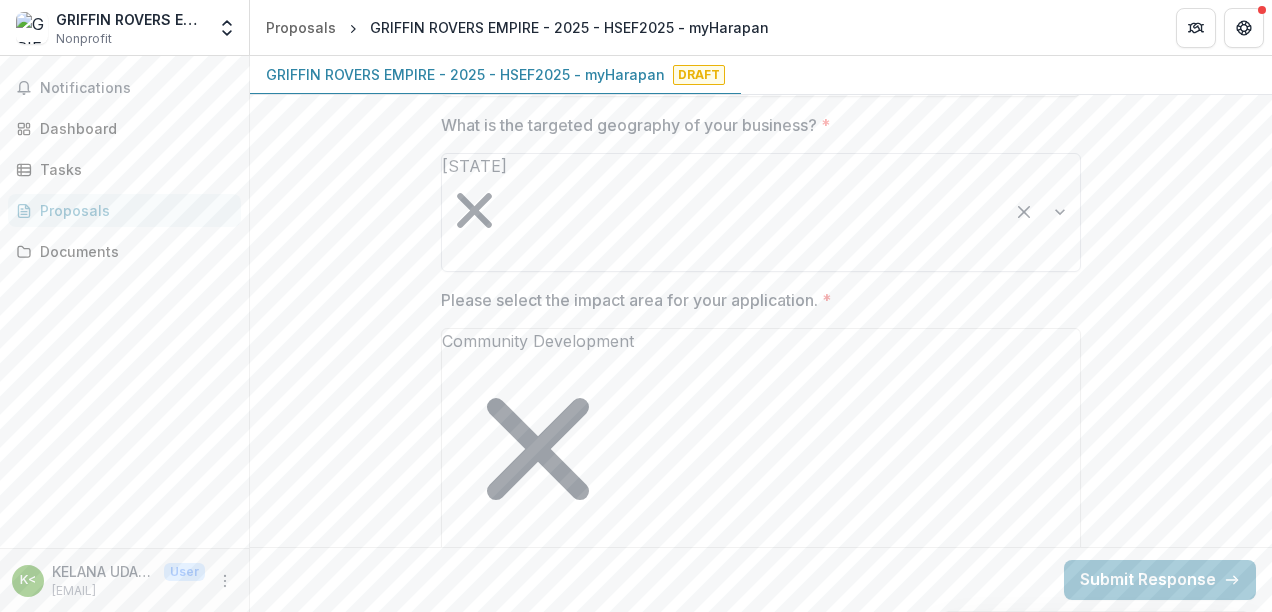 click on "Select..." at bounding box center [761, 907] 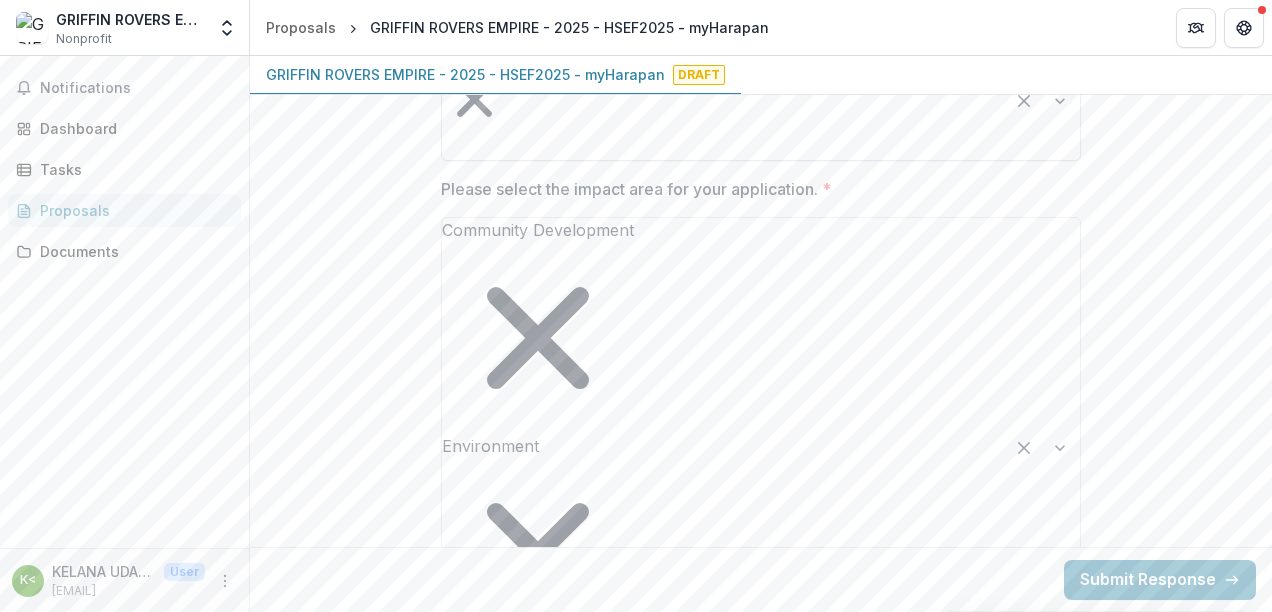 scroll, scrollTop: 1936, scrollLeft: 0, axis: vertical 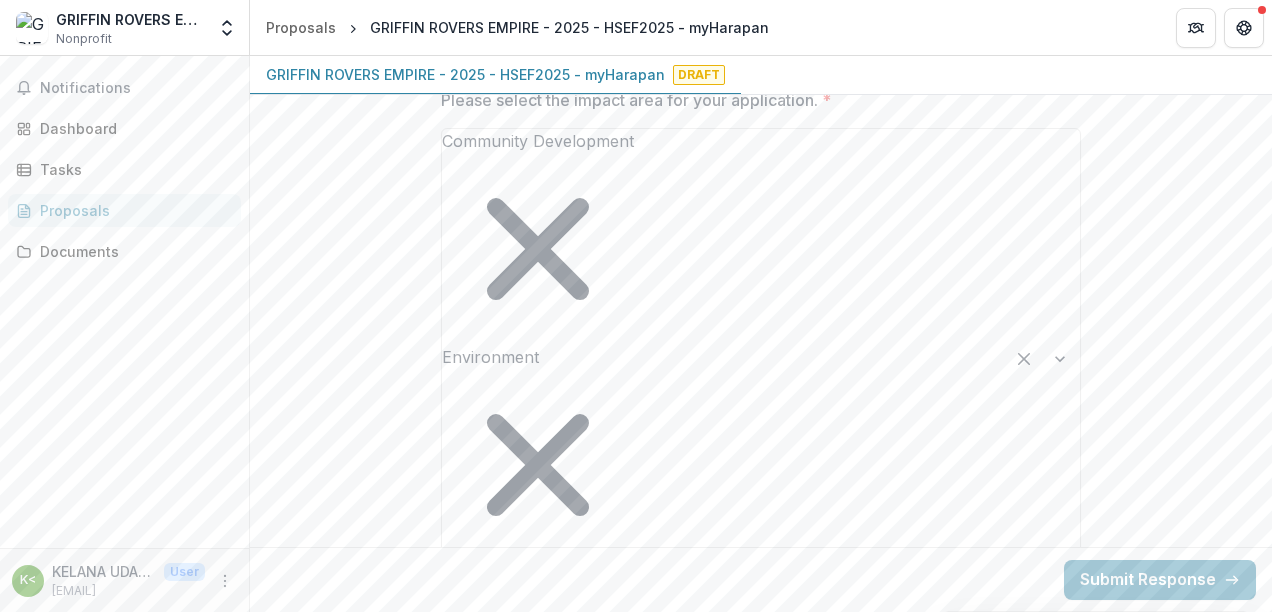click at bounding box center (743, 2835) 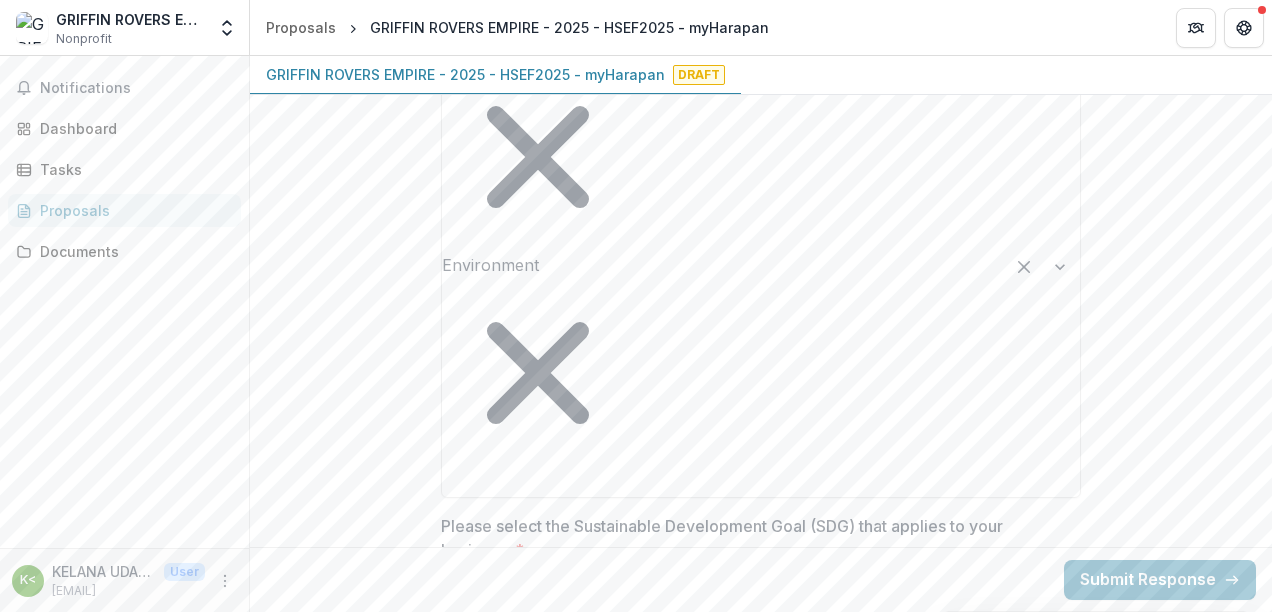 scroll, scrollTop: 2136, scrollLeft: 0, axis: vertical 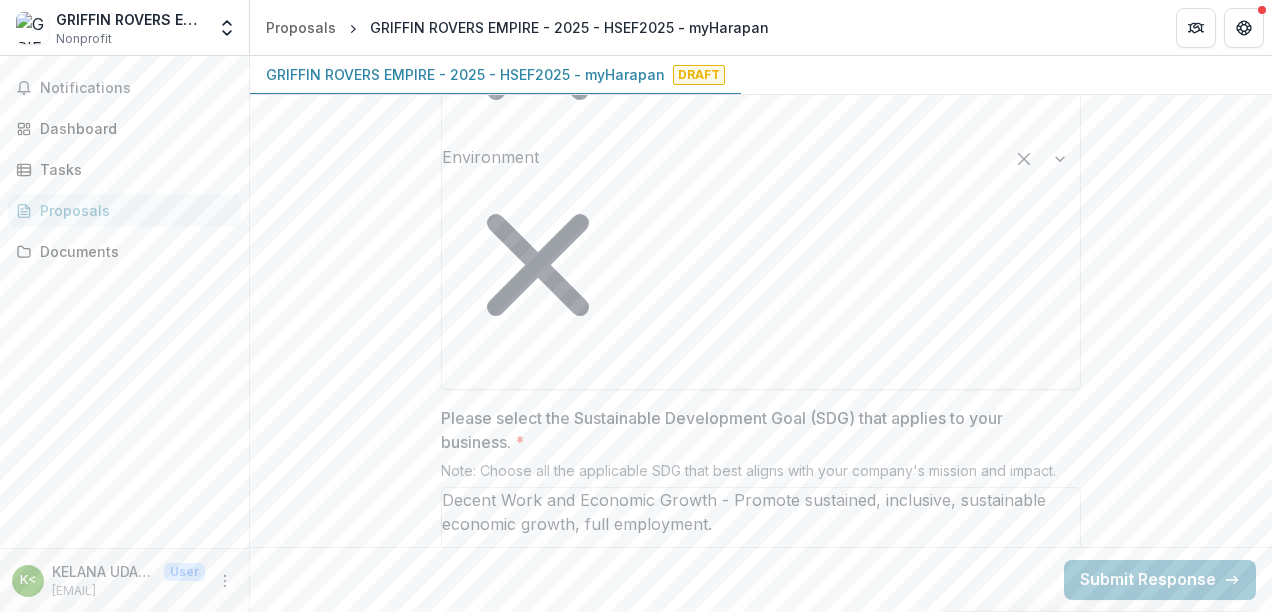click at bounding box center (743, 2731) 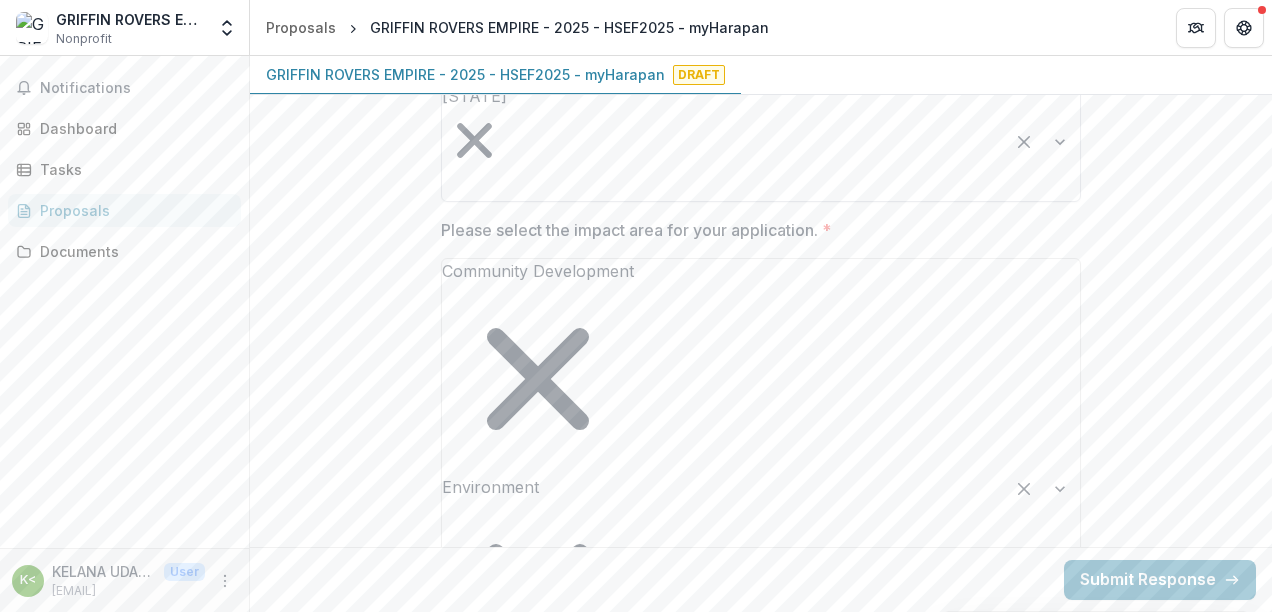 scroll, scrollTop: 1836, scrollLeft: 0, axis: vertical 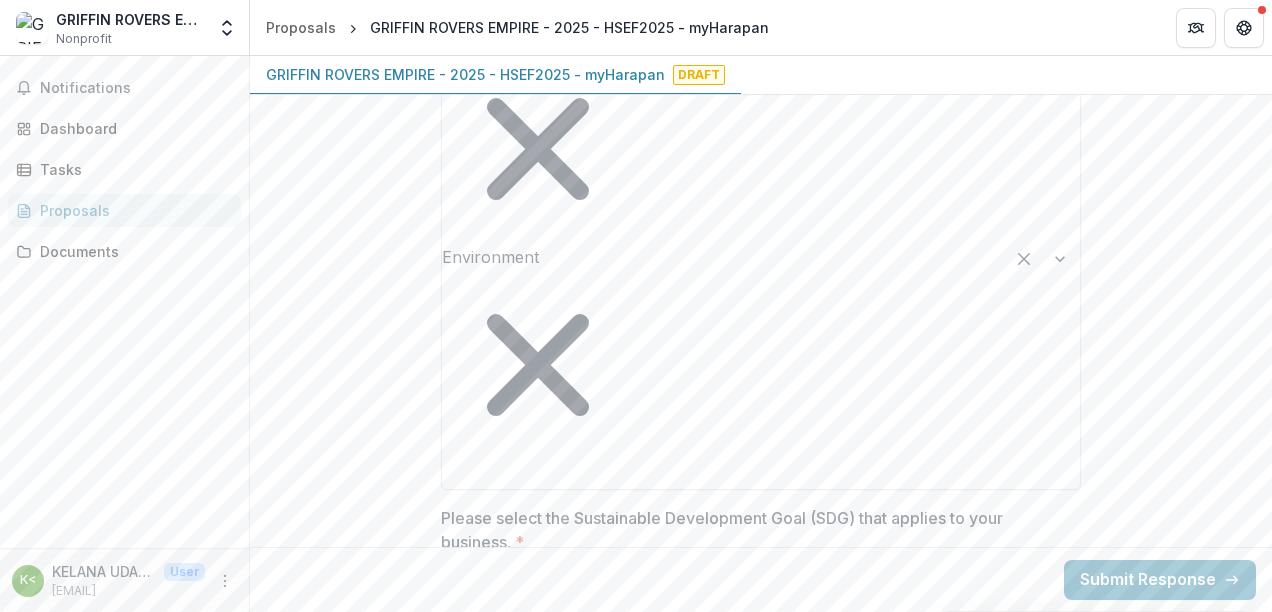 click on "Select an option" at bounding box center (761, 2831) 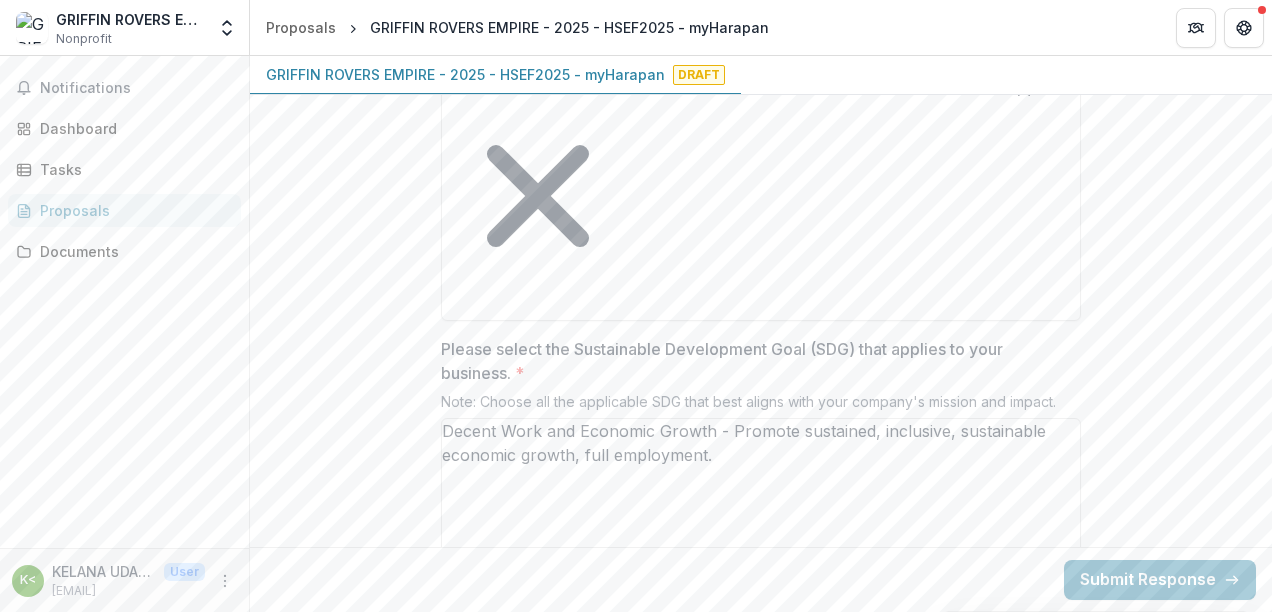 scroll, scrollTop: 2236, scrollLeft: 0, axis: vertical 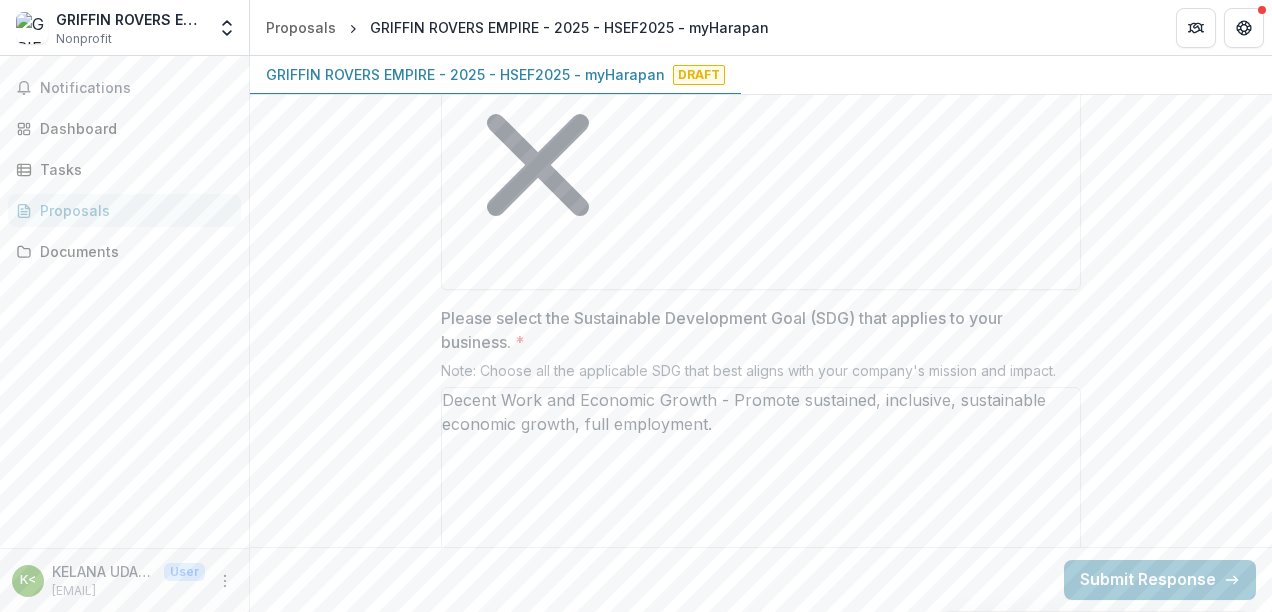 click on "How does your business positively contribute to people or the environment? *" at bounding box center [761, 2877] 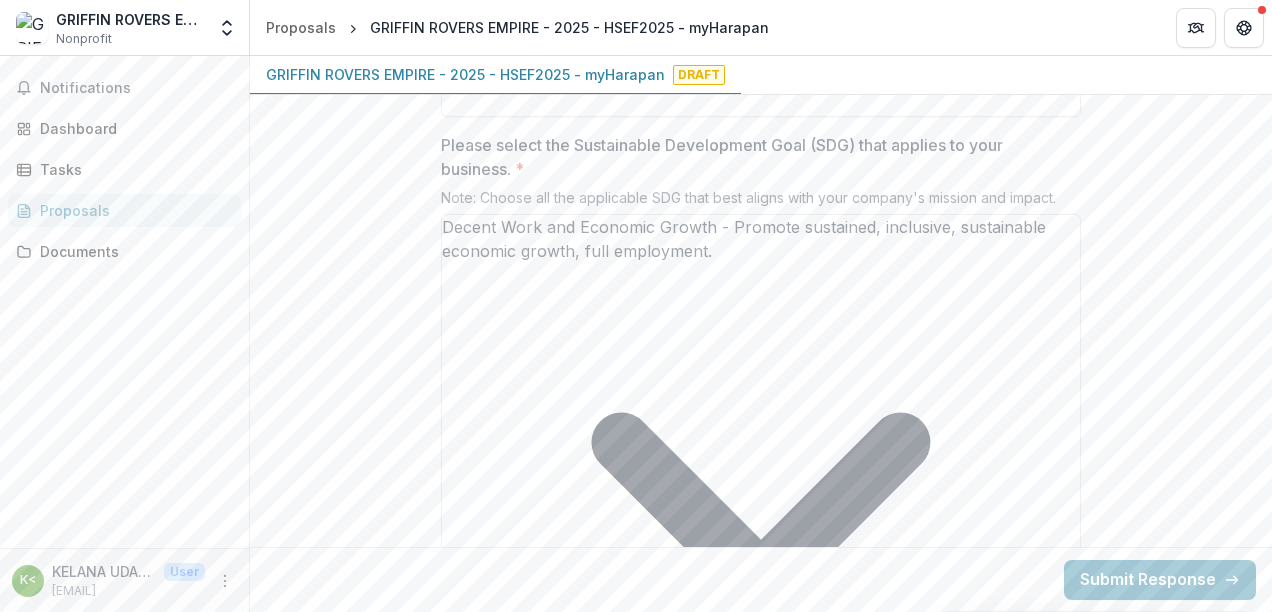 scroll, scrollTop: 2418, scrollLeft: 0, axis: vertical 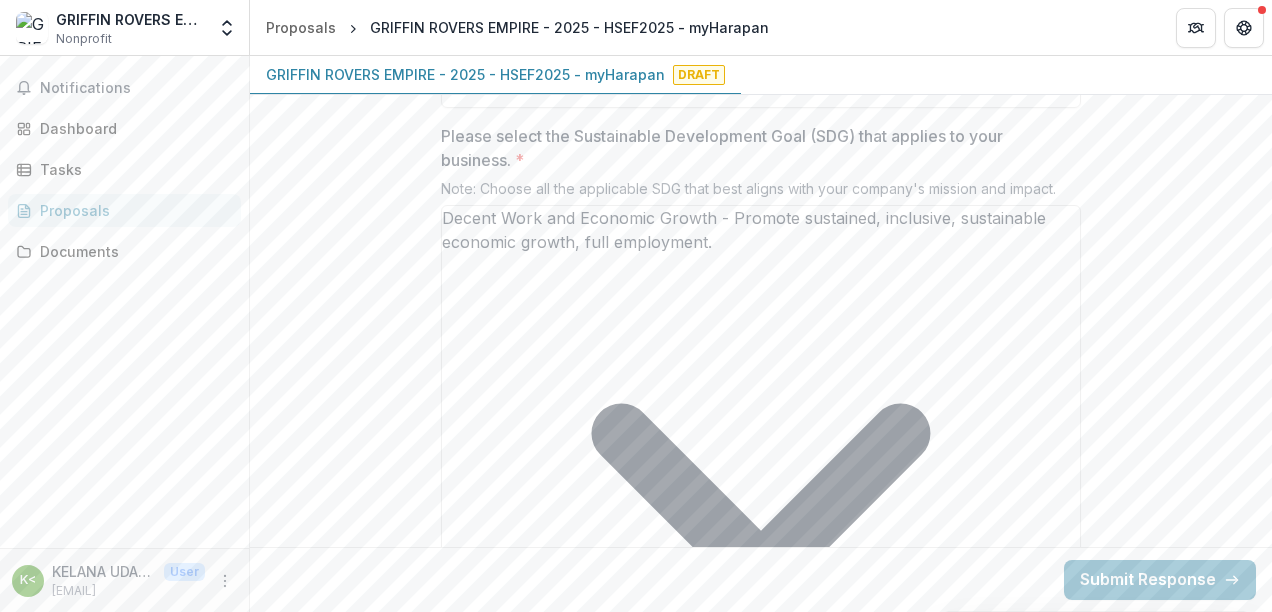 paste on "**********" 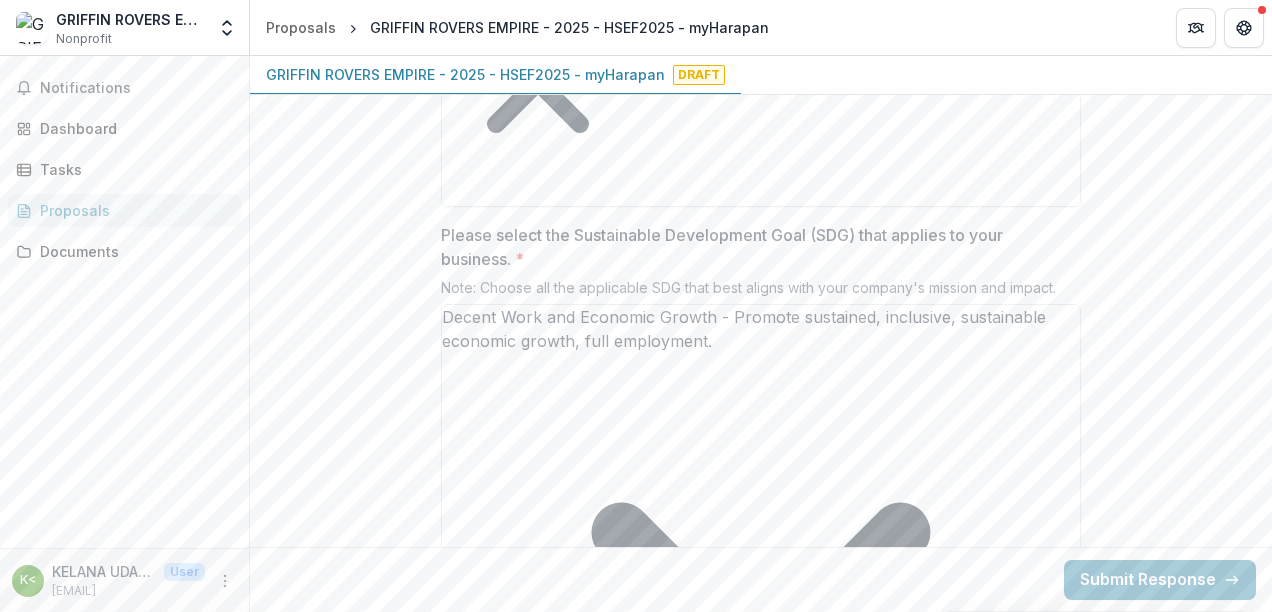 scroll, scrollTop: 2318, scrollLeft: 0, axis: vertical 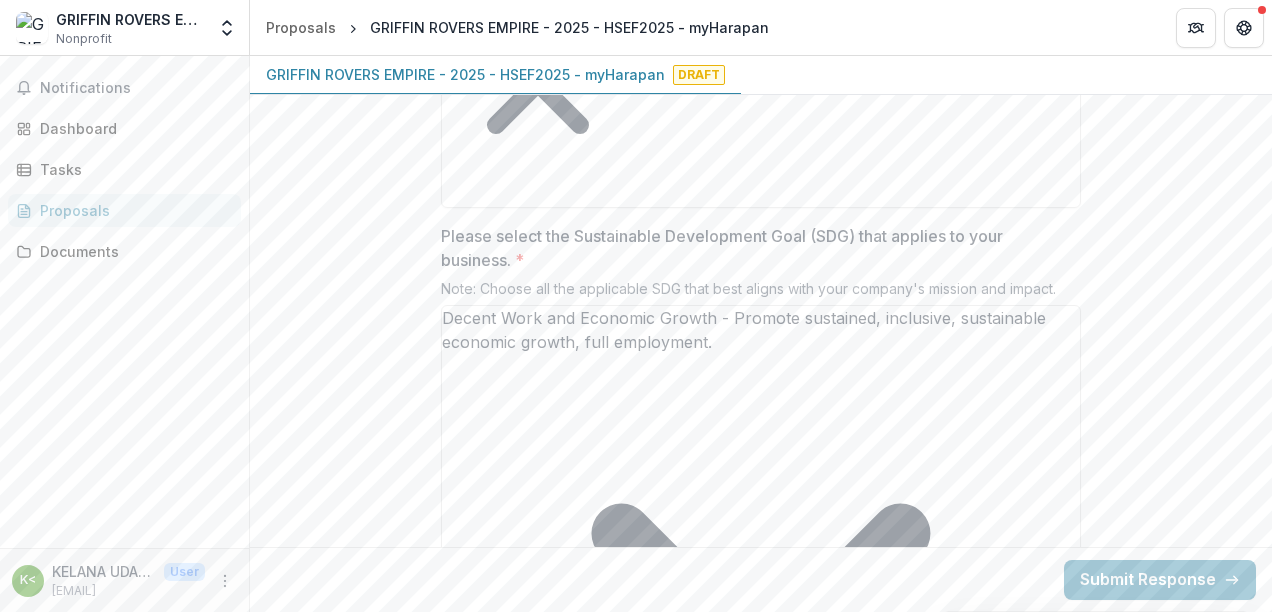 type on "**********" 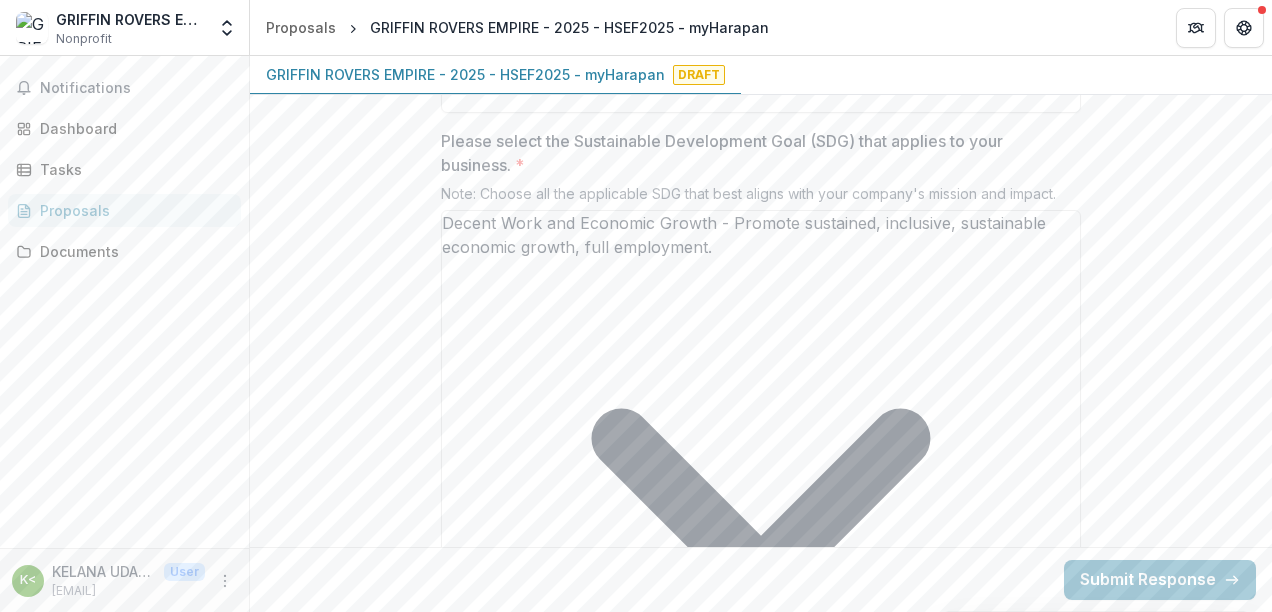 scroll, scrollTop: 2418, scrollLeft: 0, axis: vertical 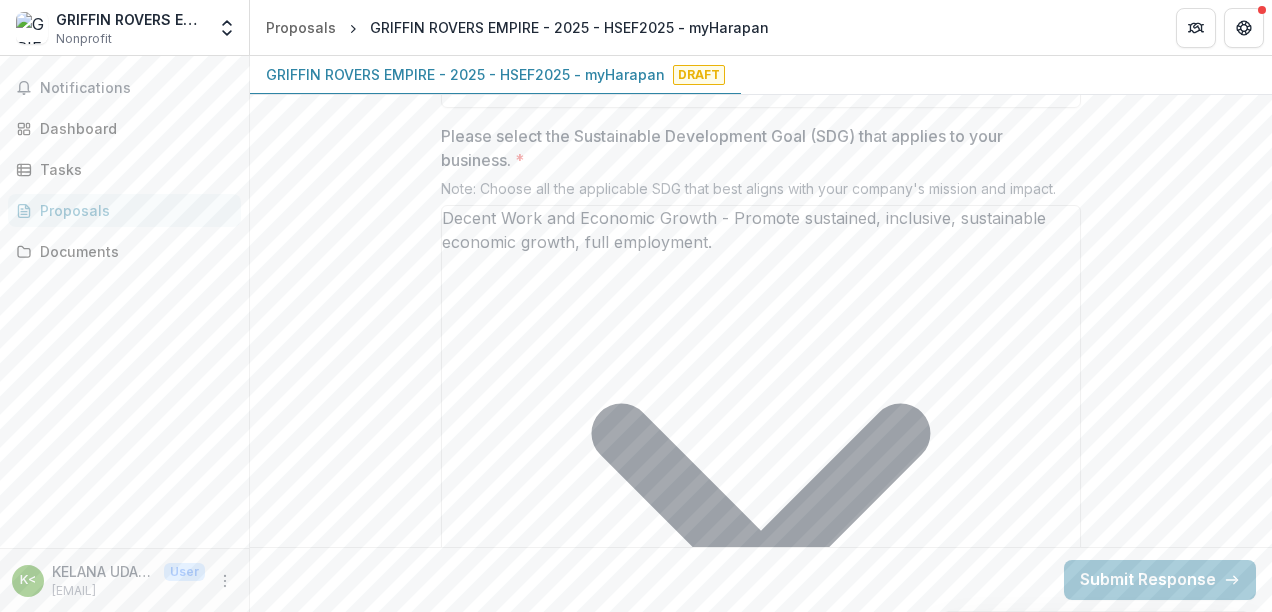 click on "How do you generate revenue for your business operations? *" at bounding box center (761, 2856) 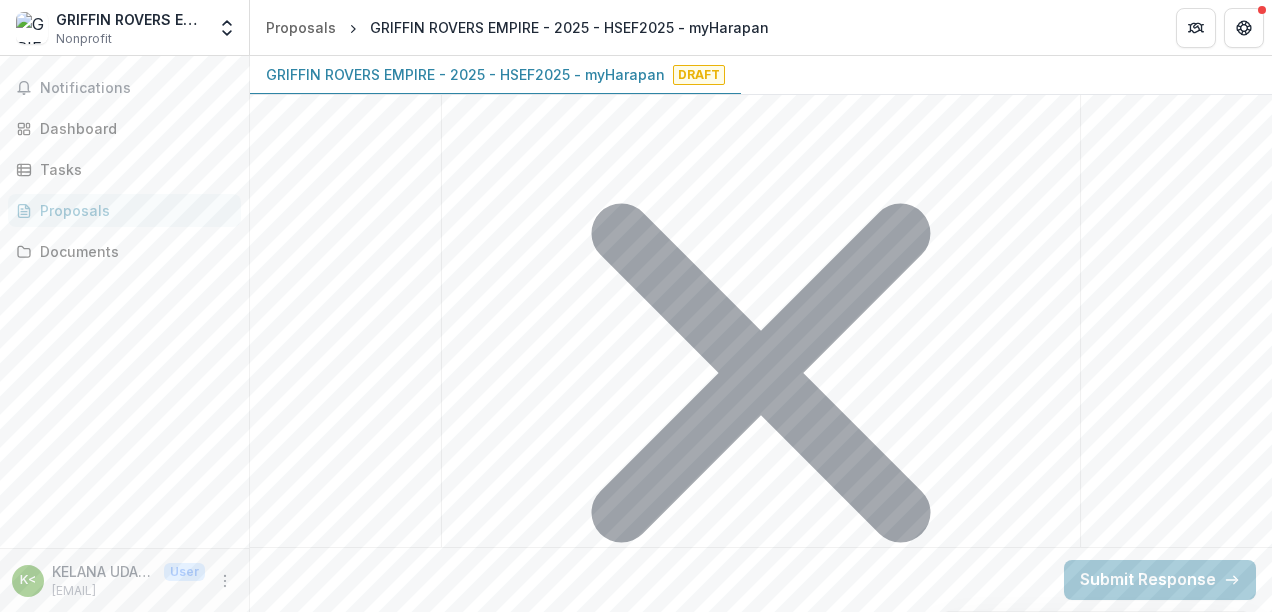 paste on "**********" 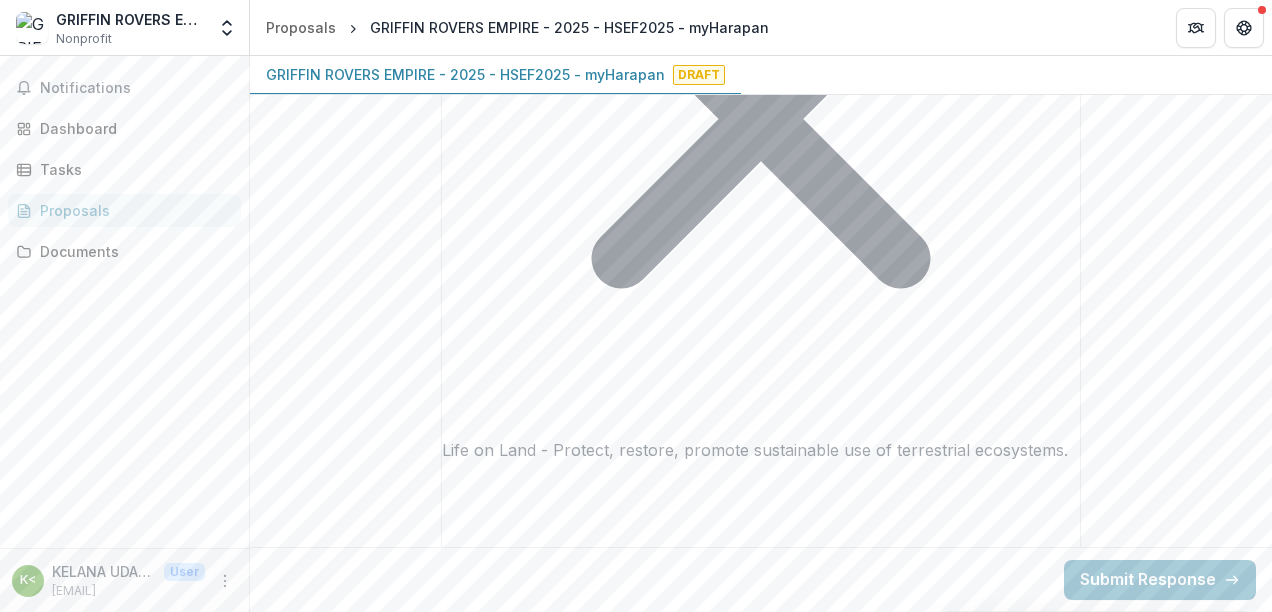 scroll, scrollTop: 2882, scrollLeft: 0, axis: vertical 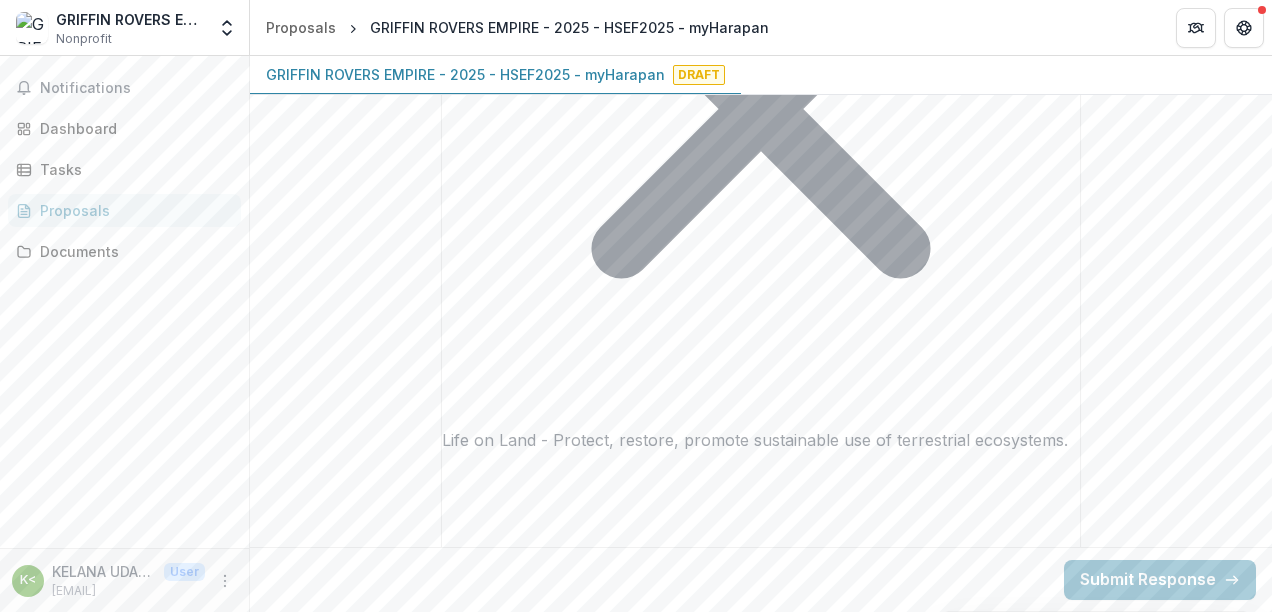 type on "**********" 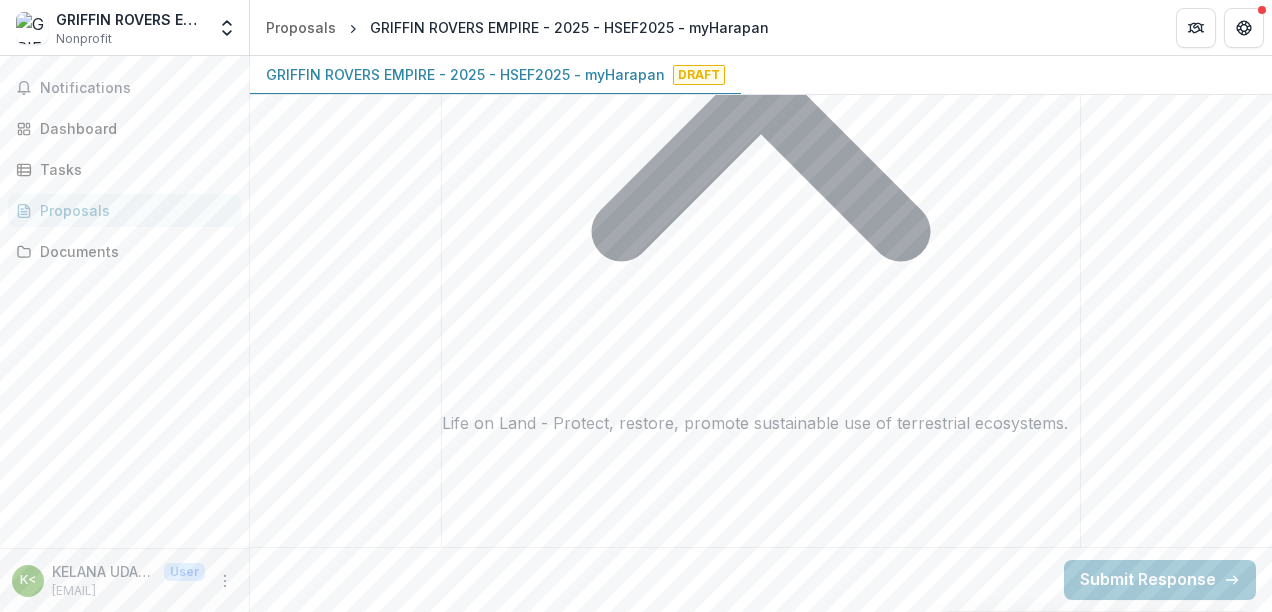 scroll, scrollTop: 2900, scrollLeft: 0, axis: vertical 